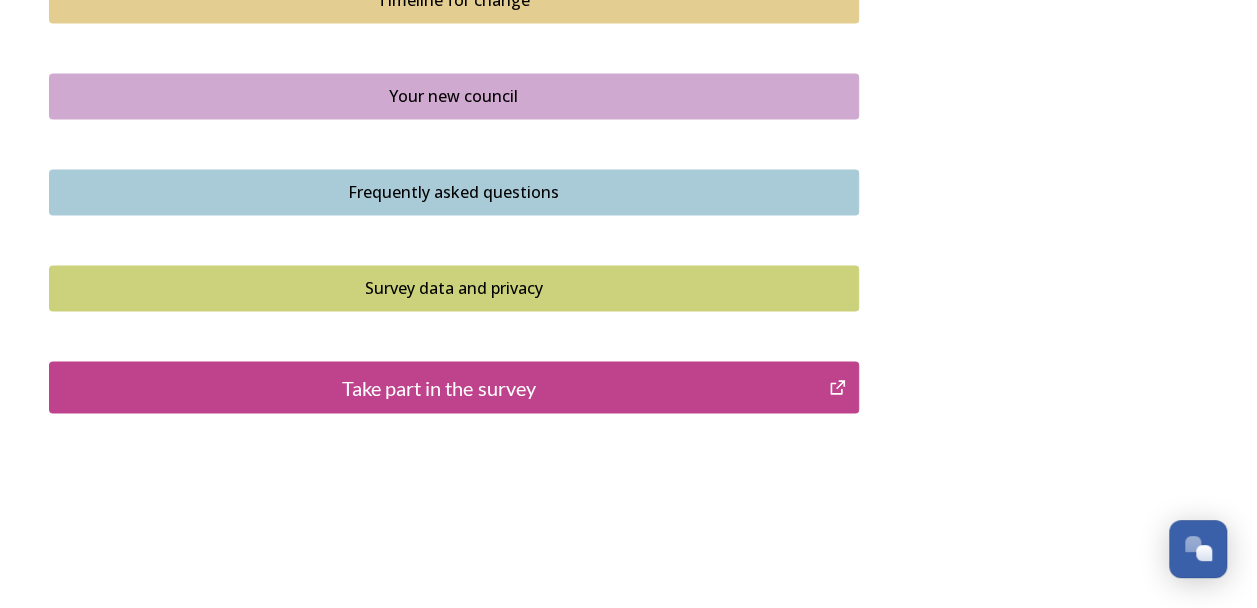 scroll, scrollTop: 1538, scrollLeft: 0, axis: vertical 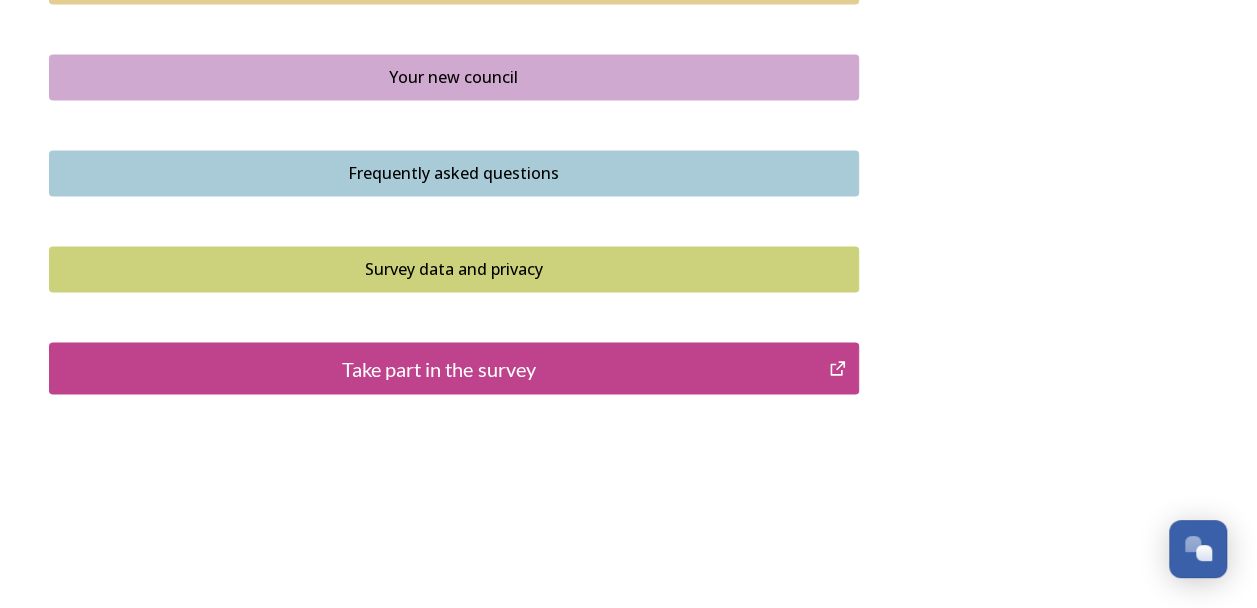 click on "Take part in the survey" at bounding box center [439, 368] 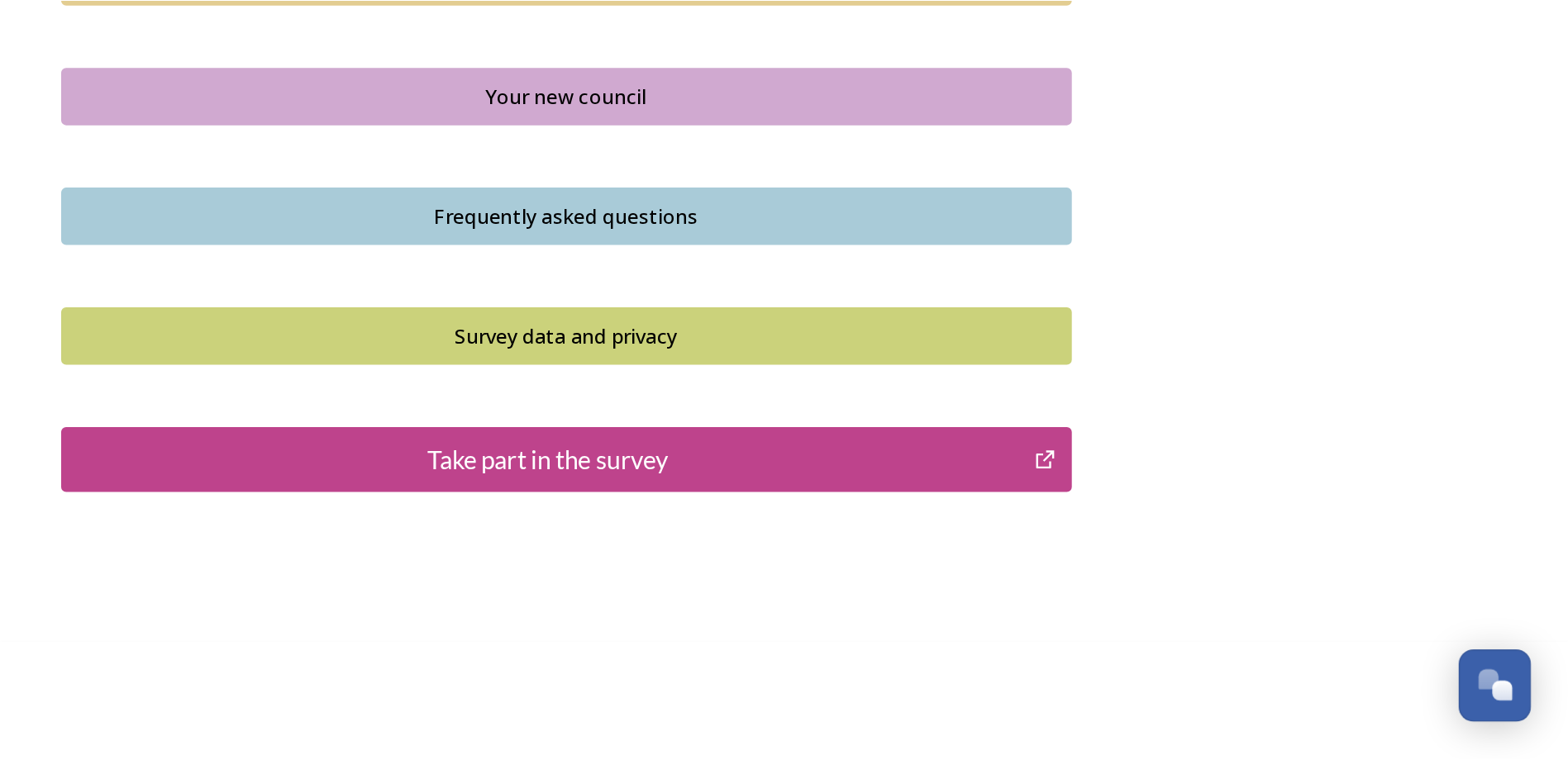 scroll, scrollTop: 1018, scrollLeft: 0, axis: vertical 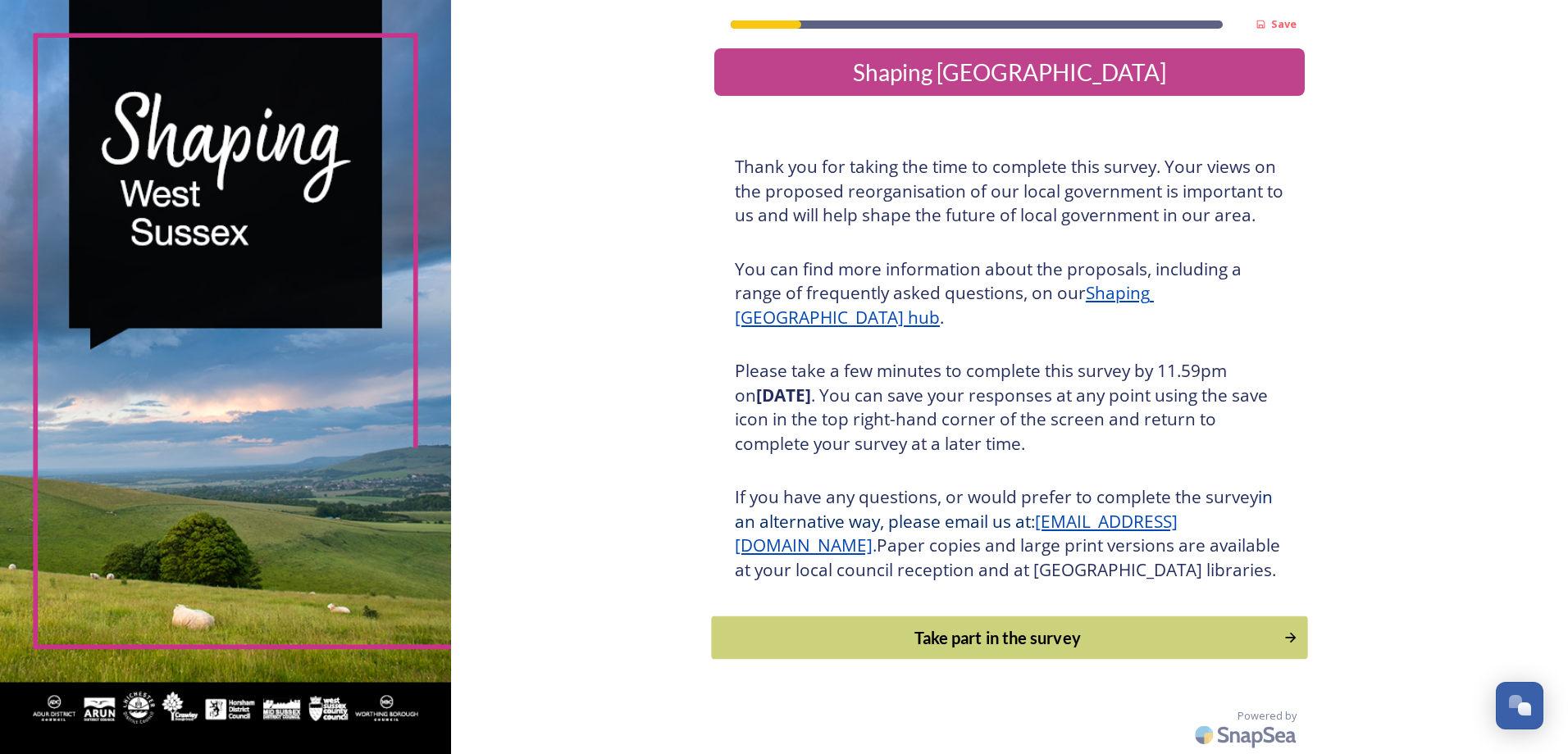 click on "Take part in the survey" at bounding box center [997, 638] 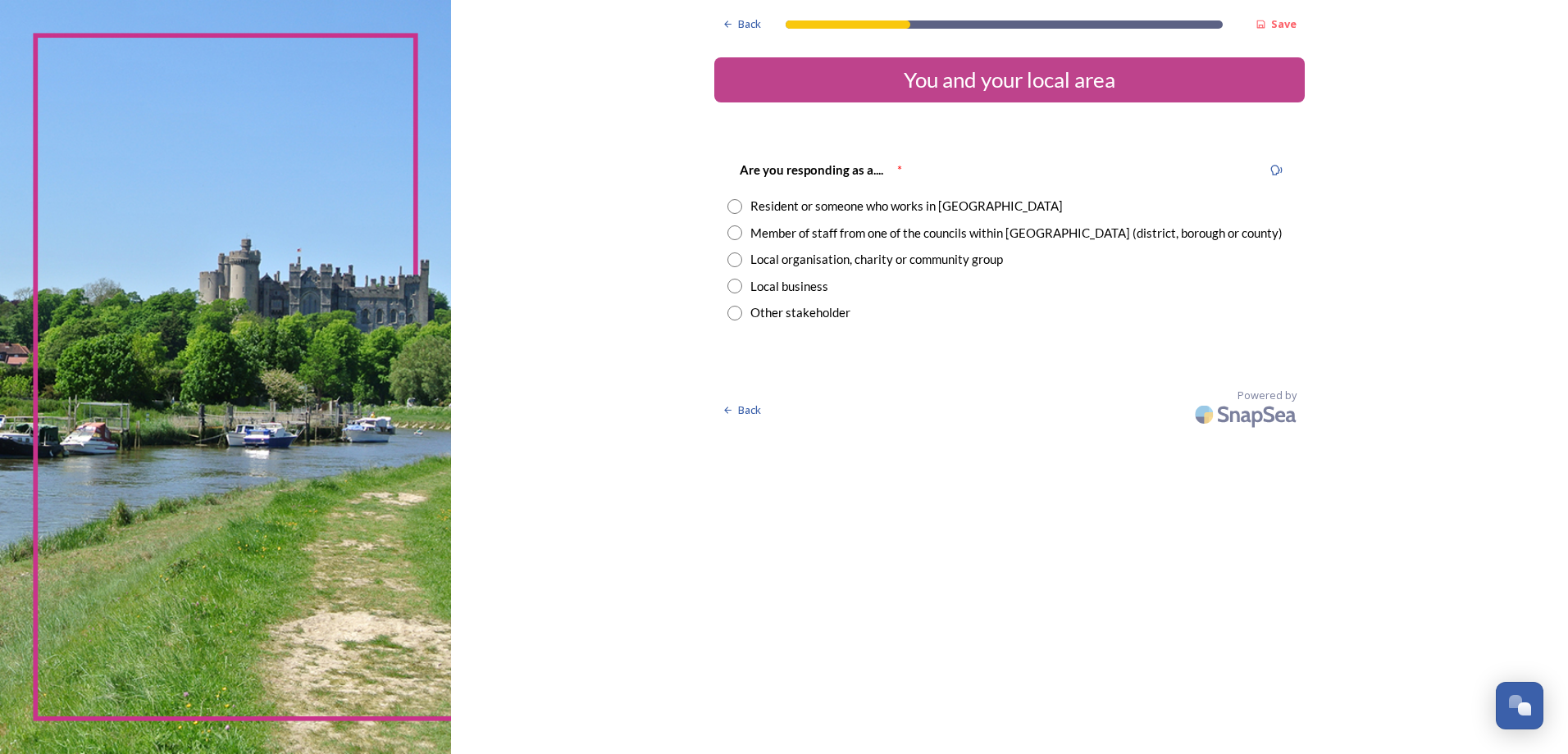 click on "Resident or someone who works in [GEOGRAPHIC_DATA]" at bounding box center [906, 206] 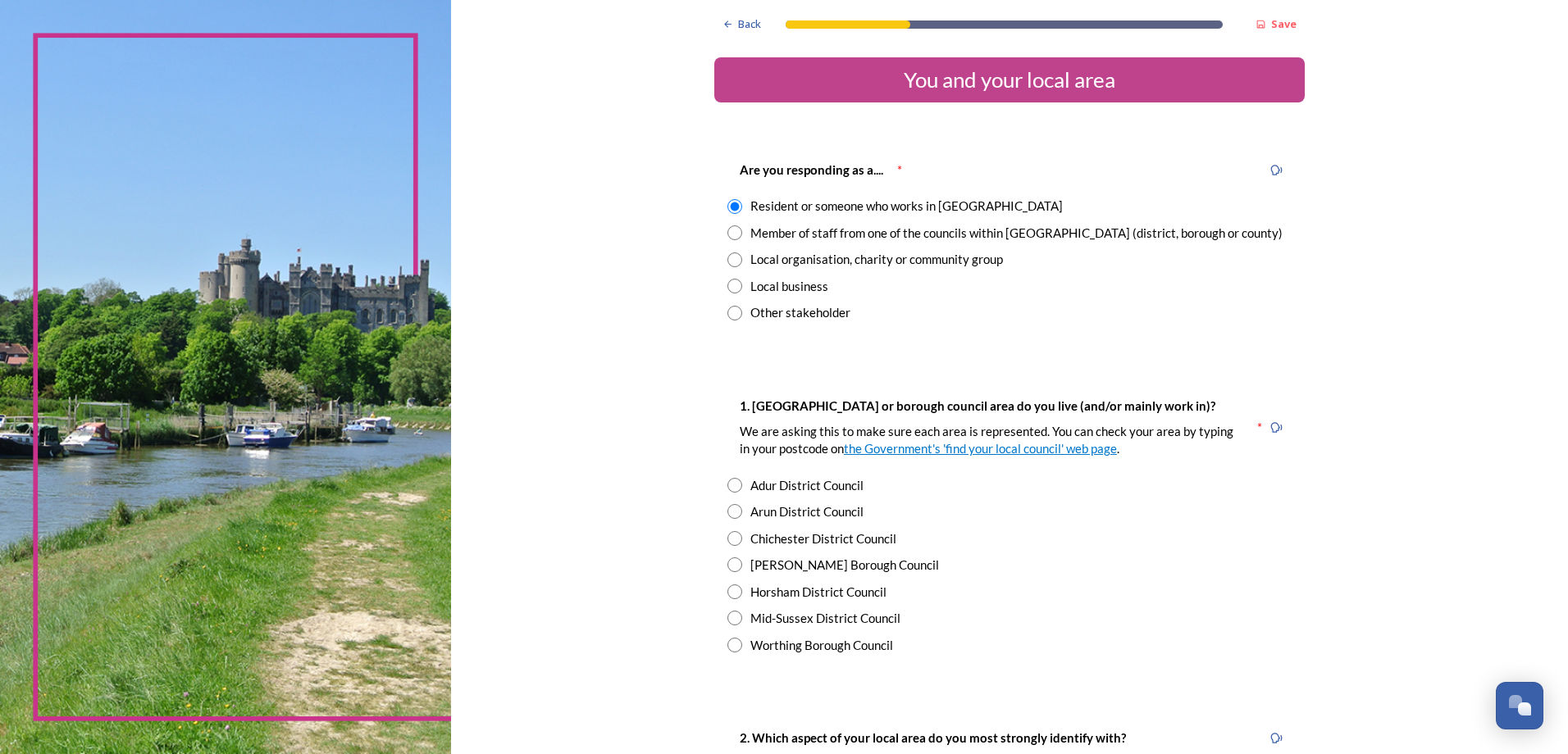 click at bounding box center [735, 233] 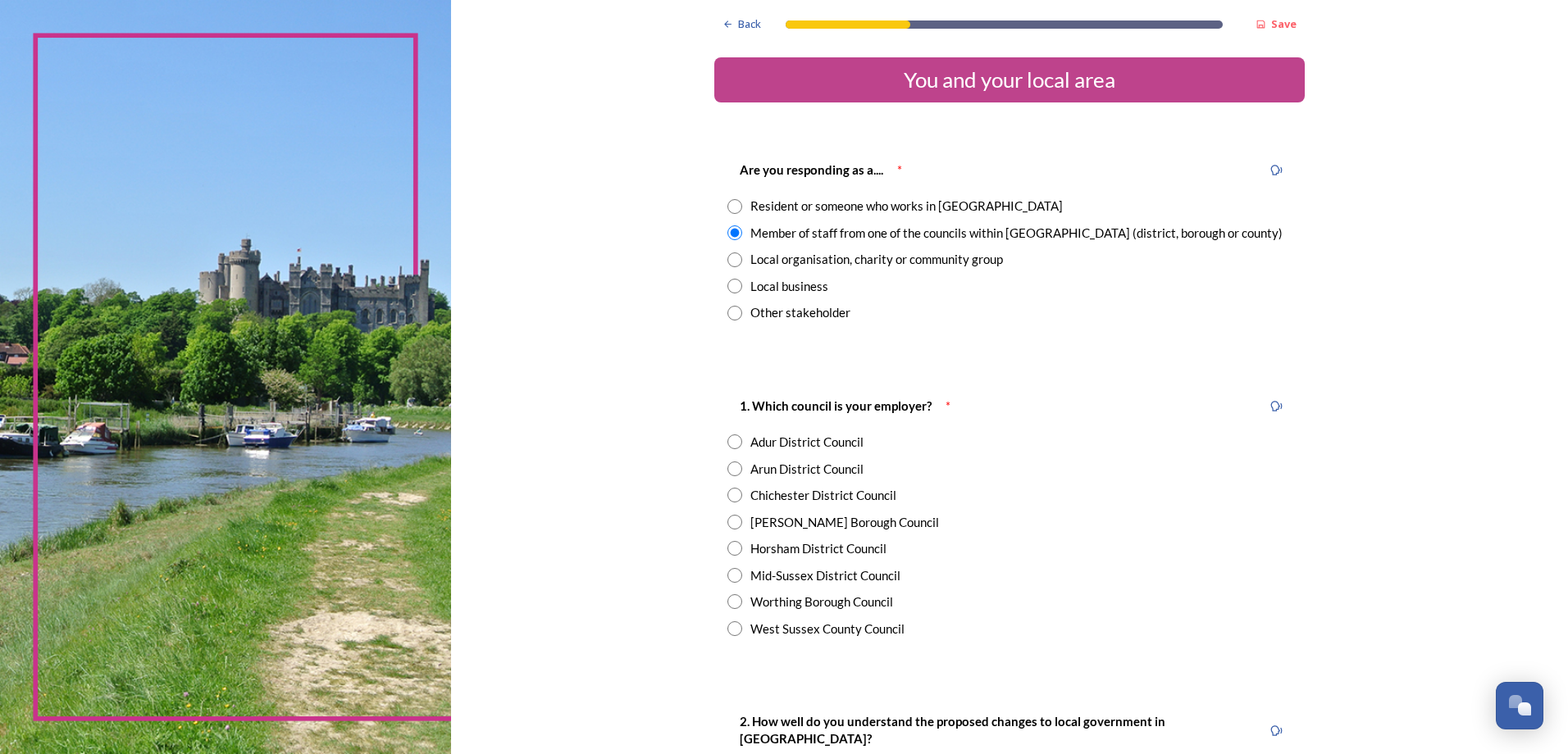click at bounding box center (735, 522) 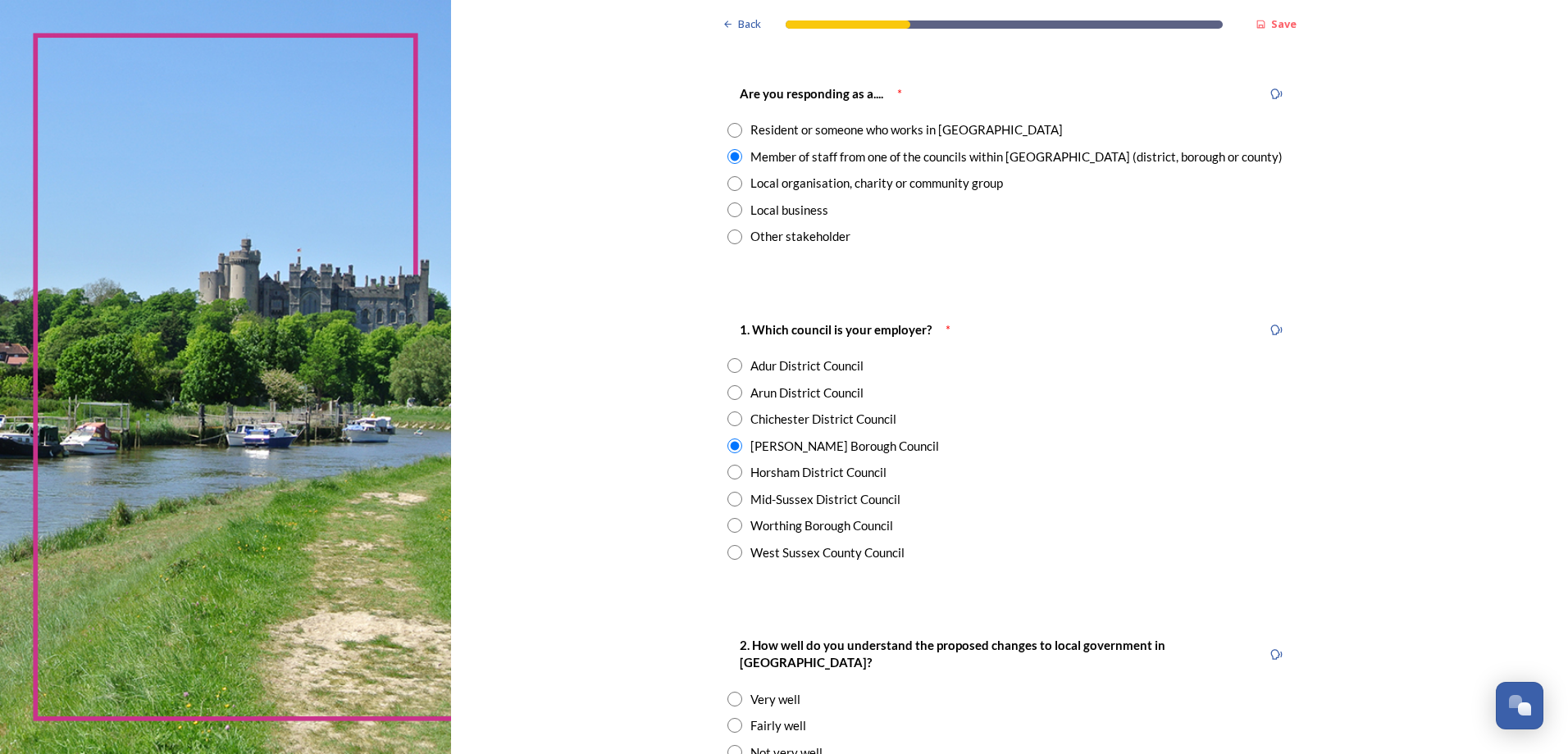 scroll, scrollTop: 328, scrollLeft: 0, axis: vertical 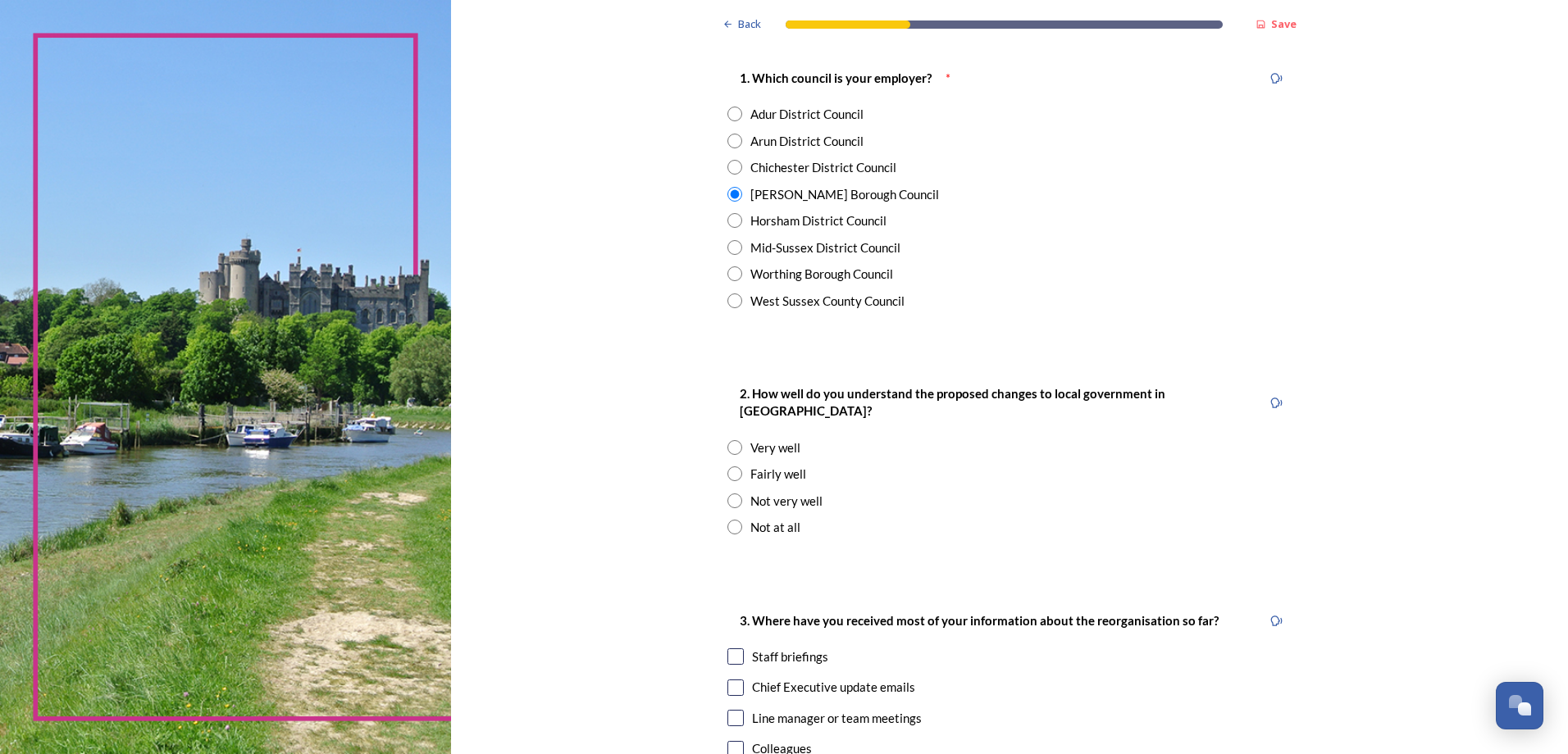 click at bounding box center [735, 474] 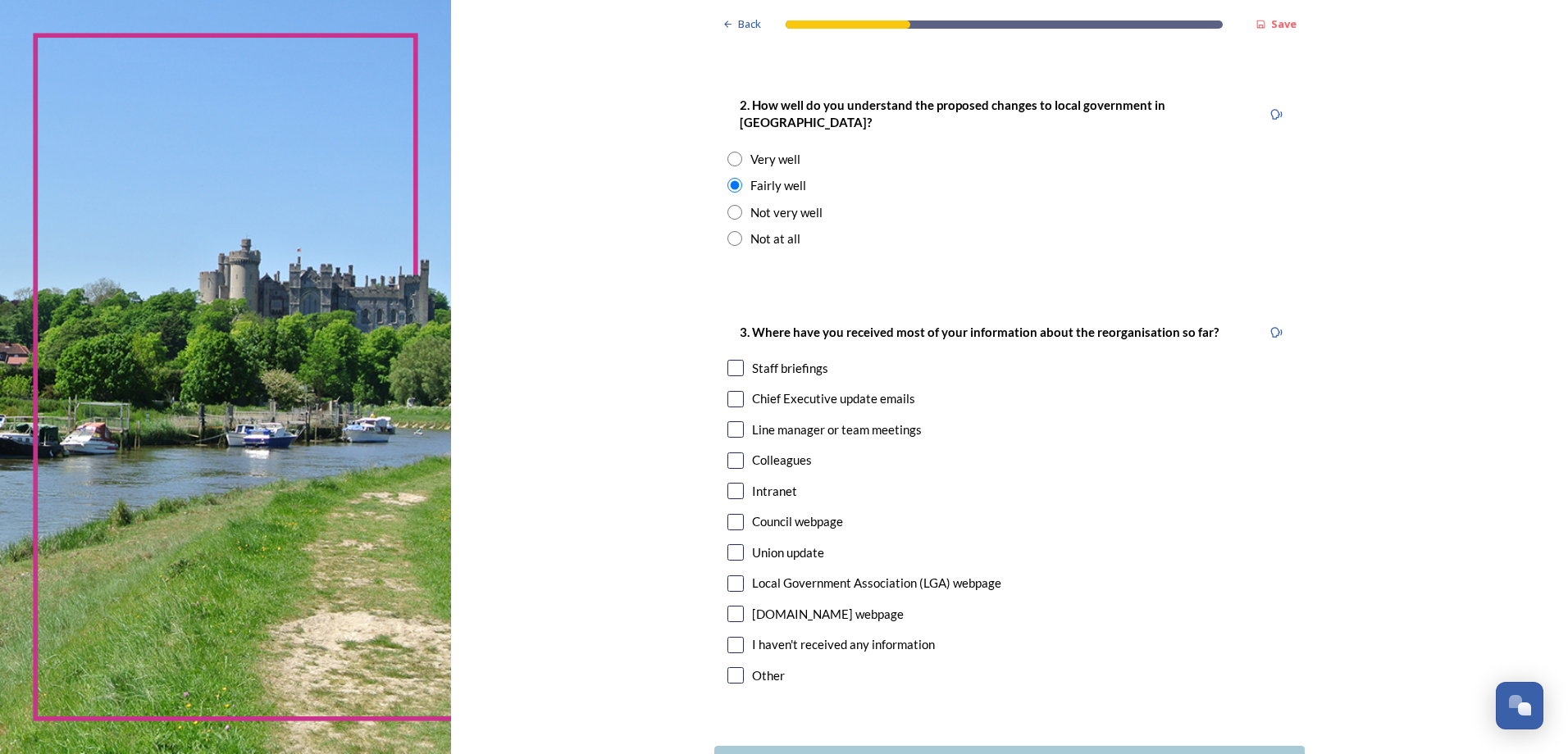 scroll, scrollTop: 656, scrollLeft: 0, axis: vertical 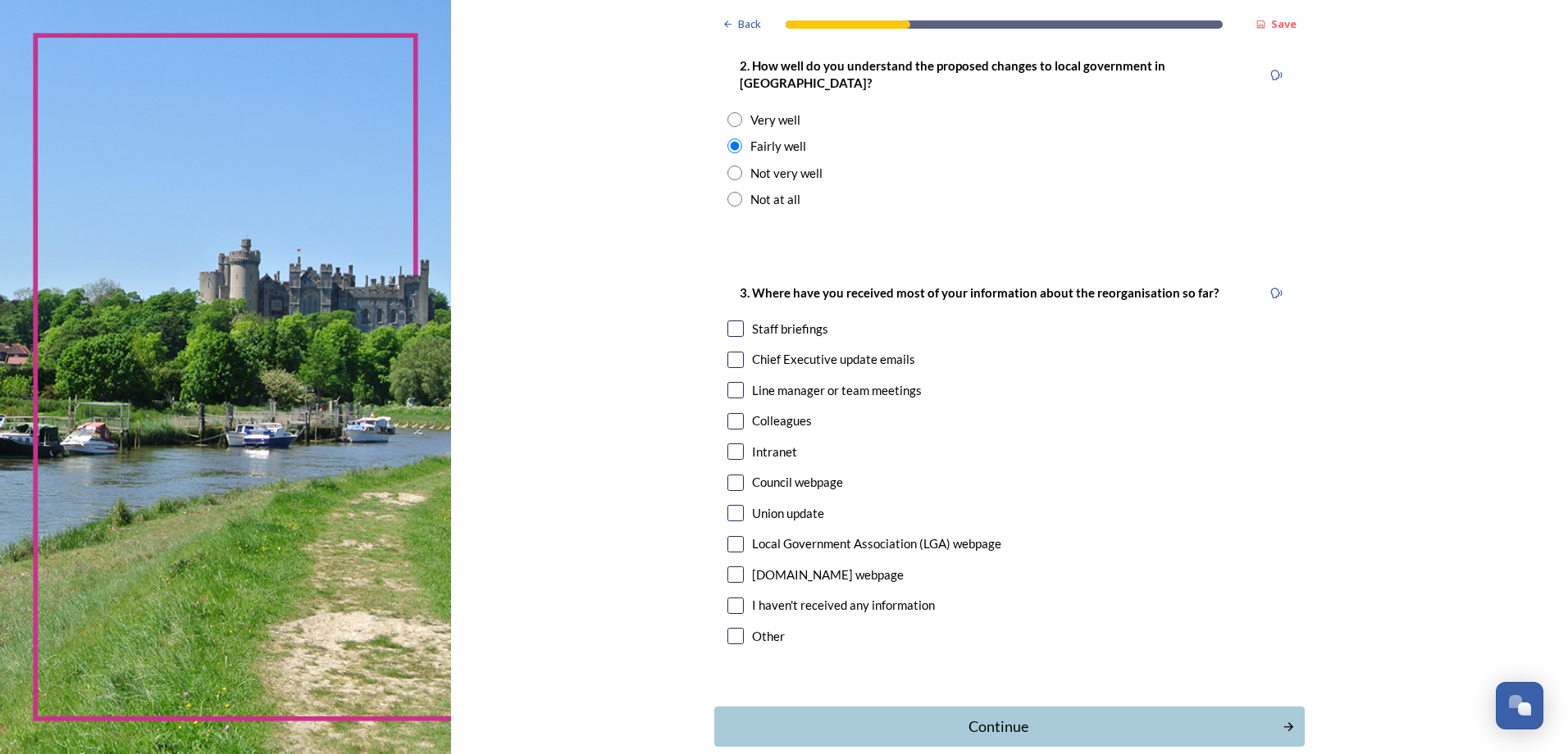 click at bounding box center (736, 452) 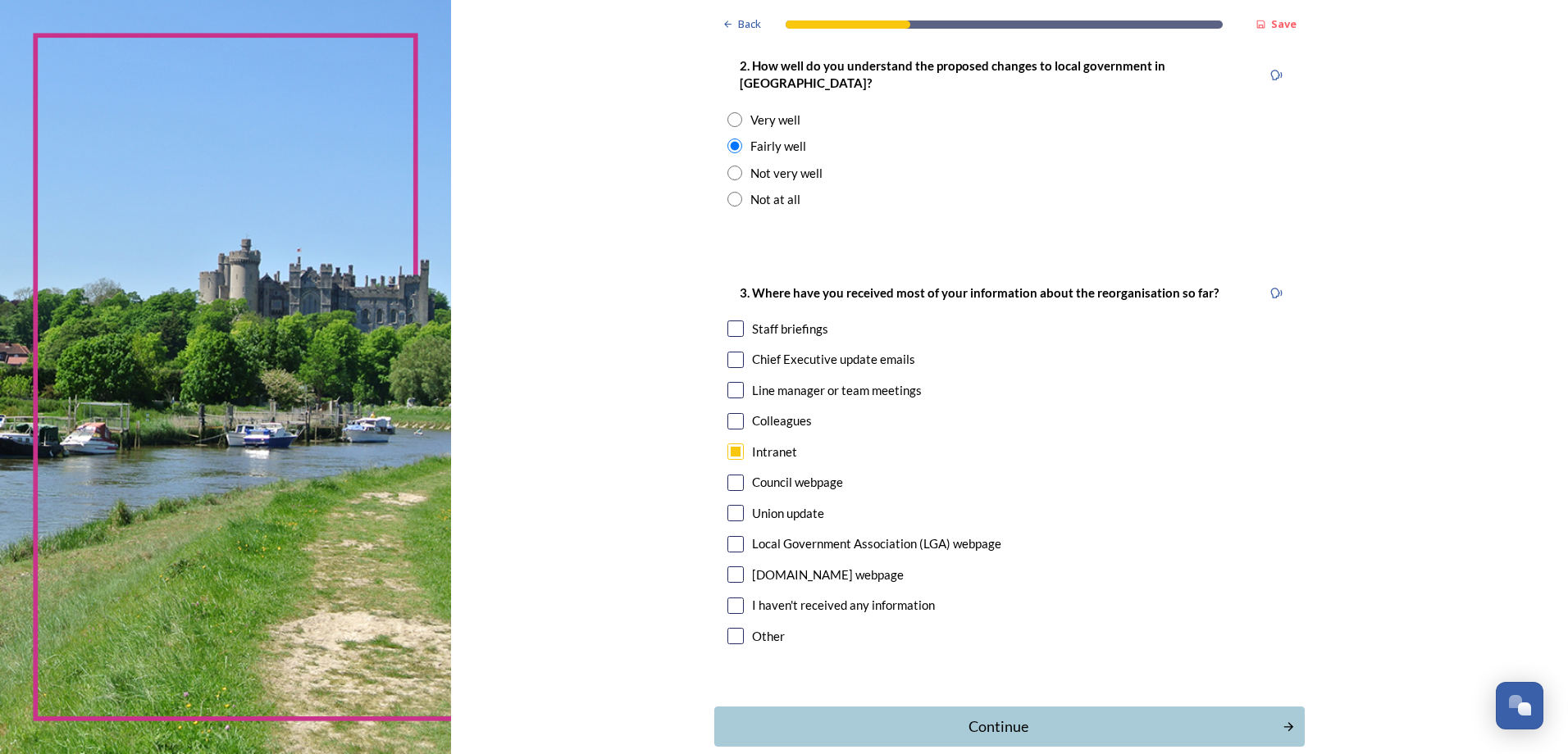 click at bounding box center [736, 329] 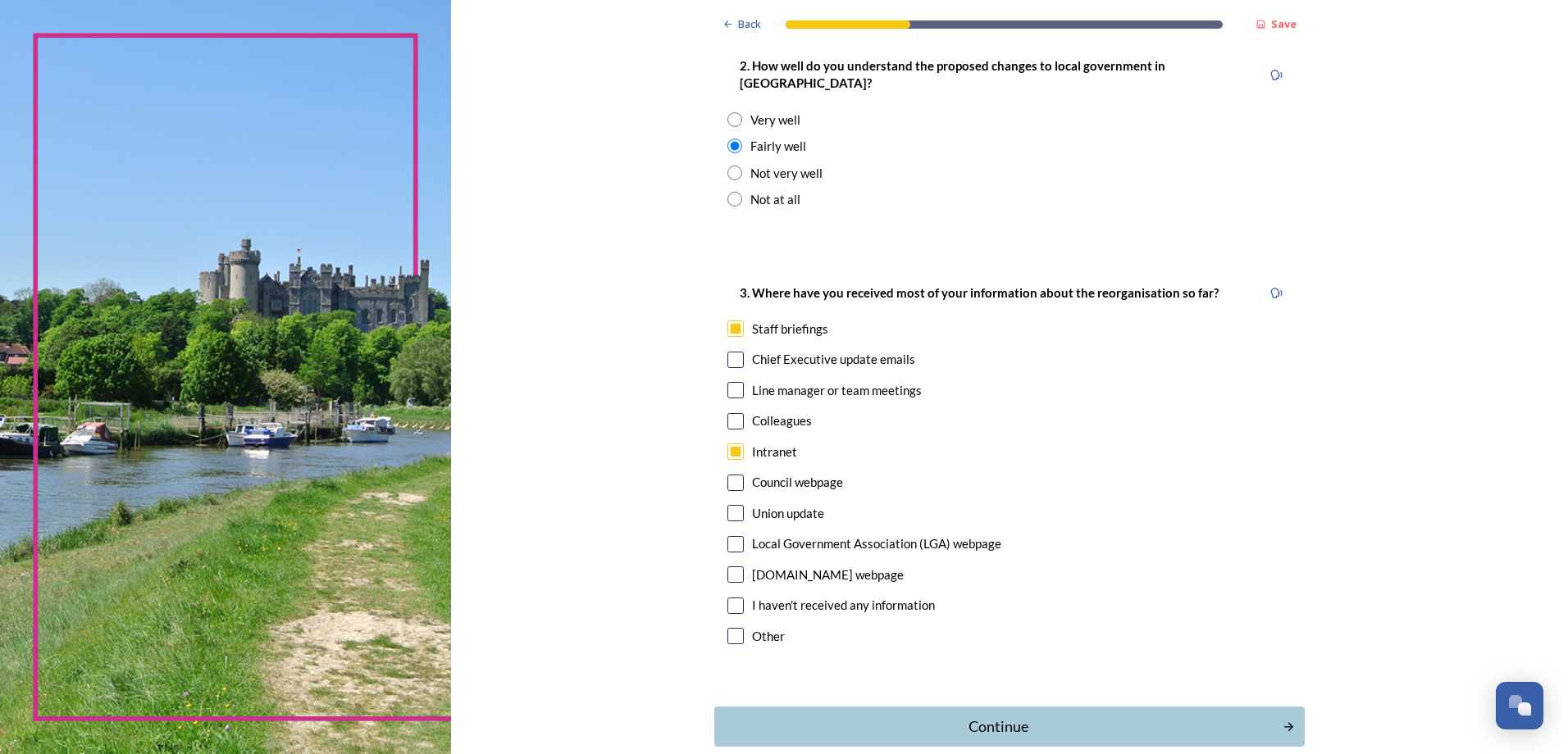 scroll, scrollTop: 726, scrollLeft: 0, axis: vertical 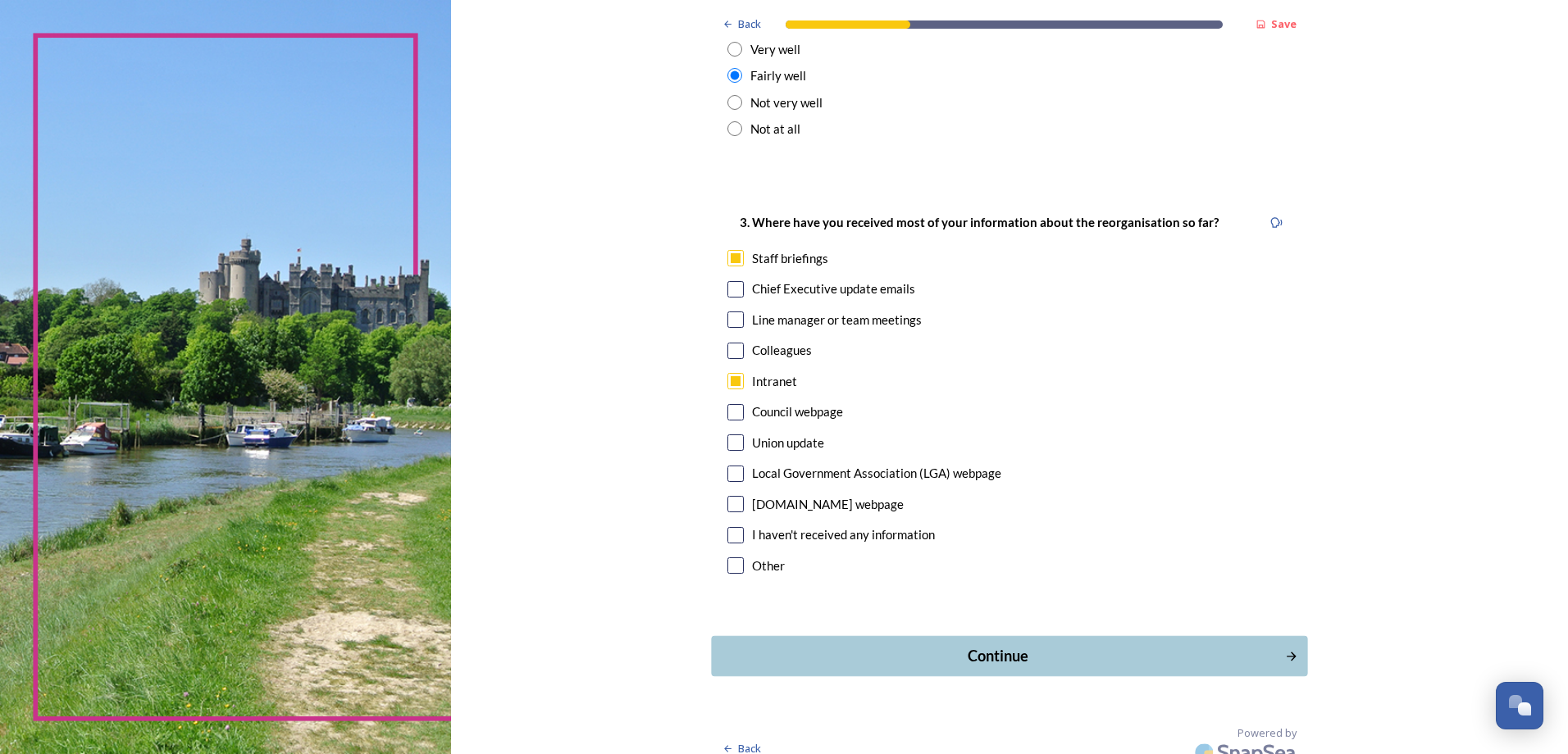 click on "Continue" at bounding box center [997, 656] 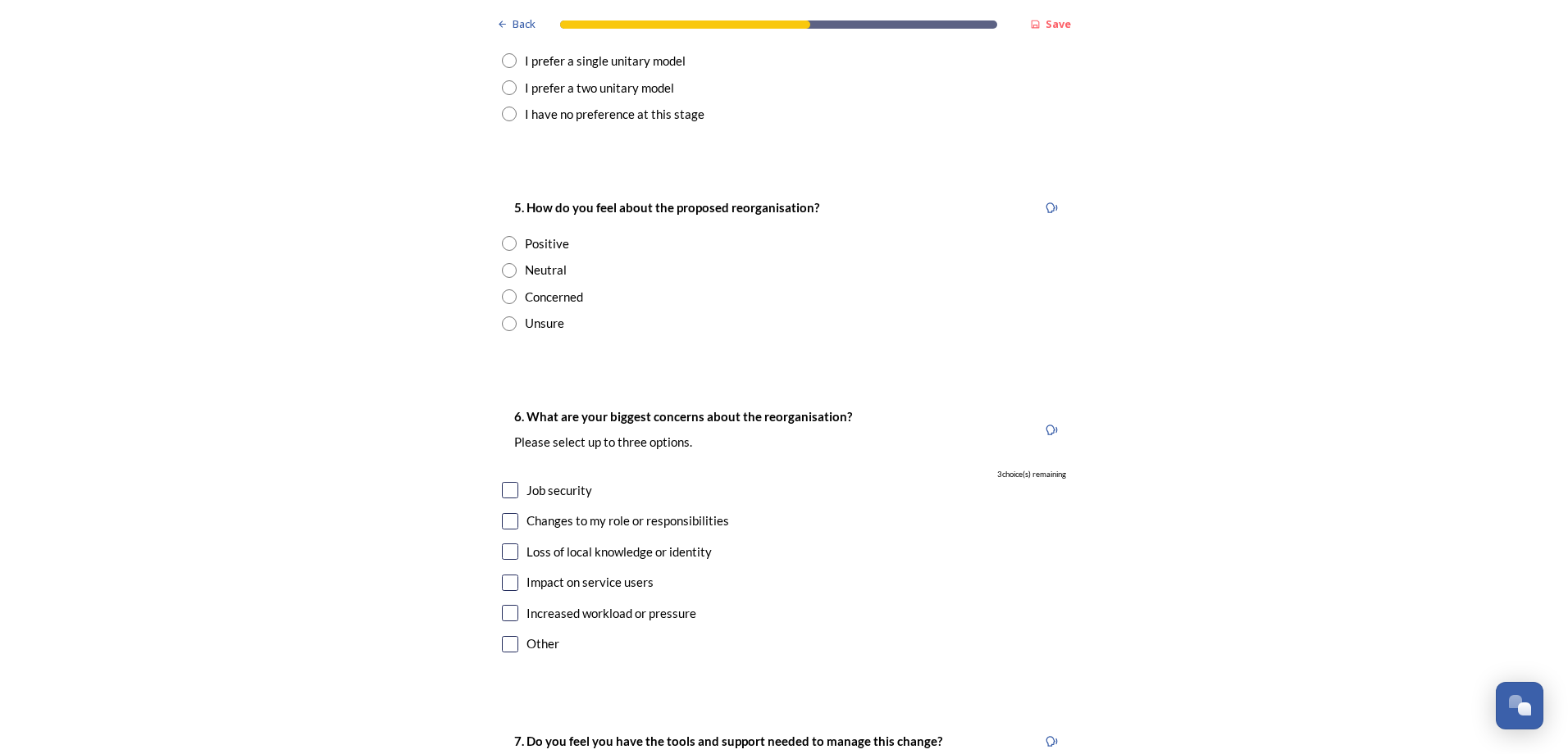 scroll, scrollTop: 2049, scrollLeft: 0, axis: vertical 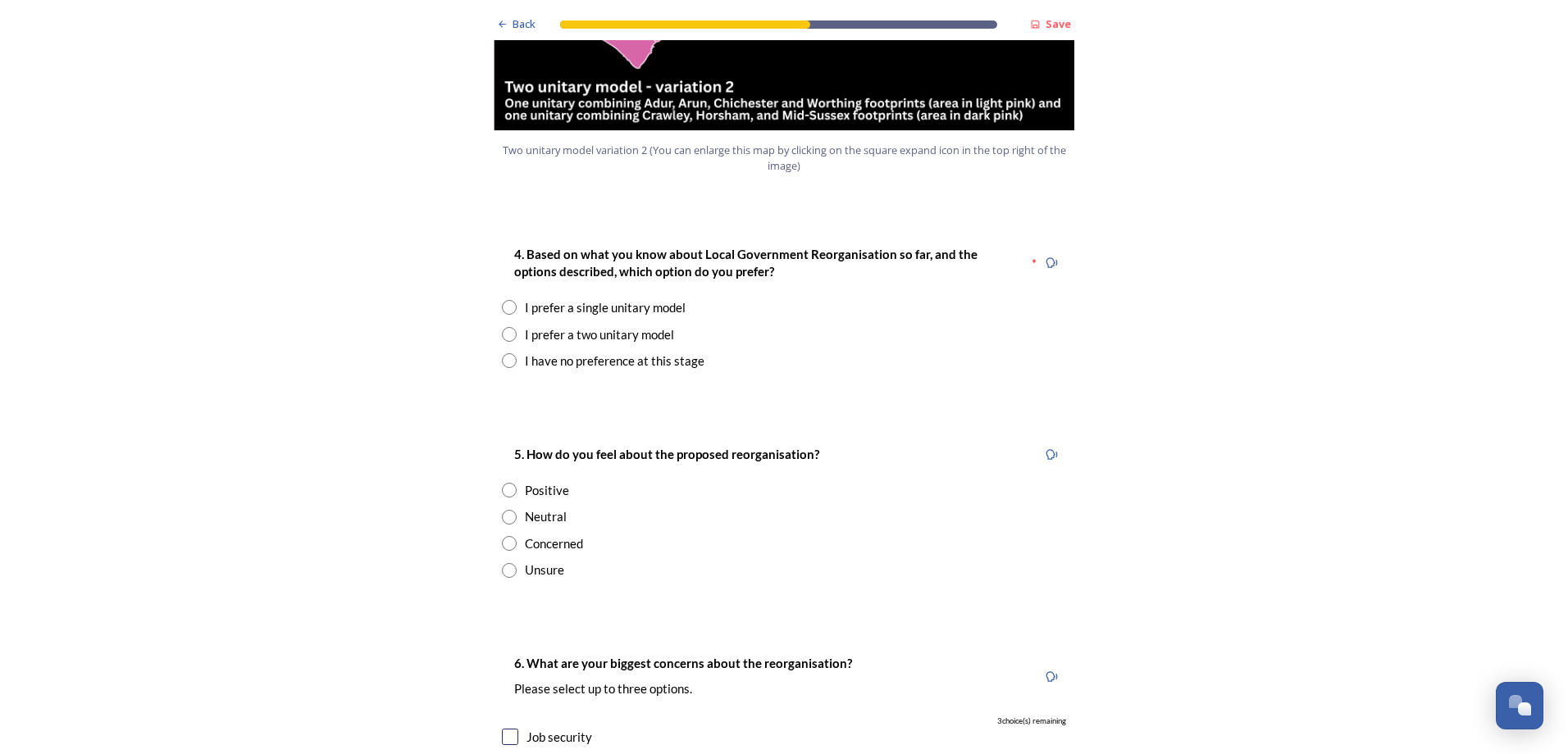 click at bounding box center [509, 334] 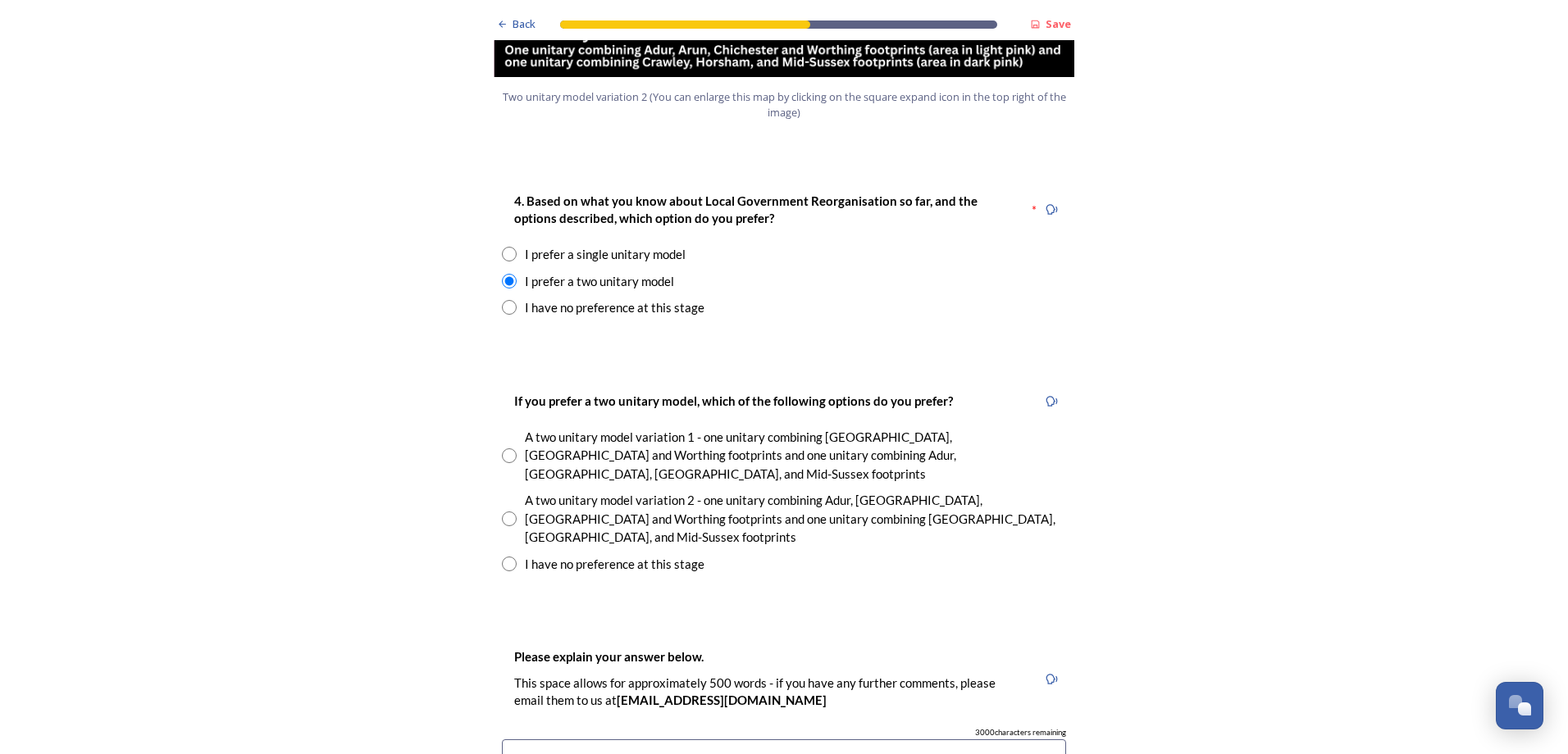 scroll, scrollTop: 2131, scrollLeft: 0, axis: vertical 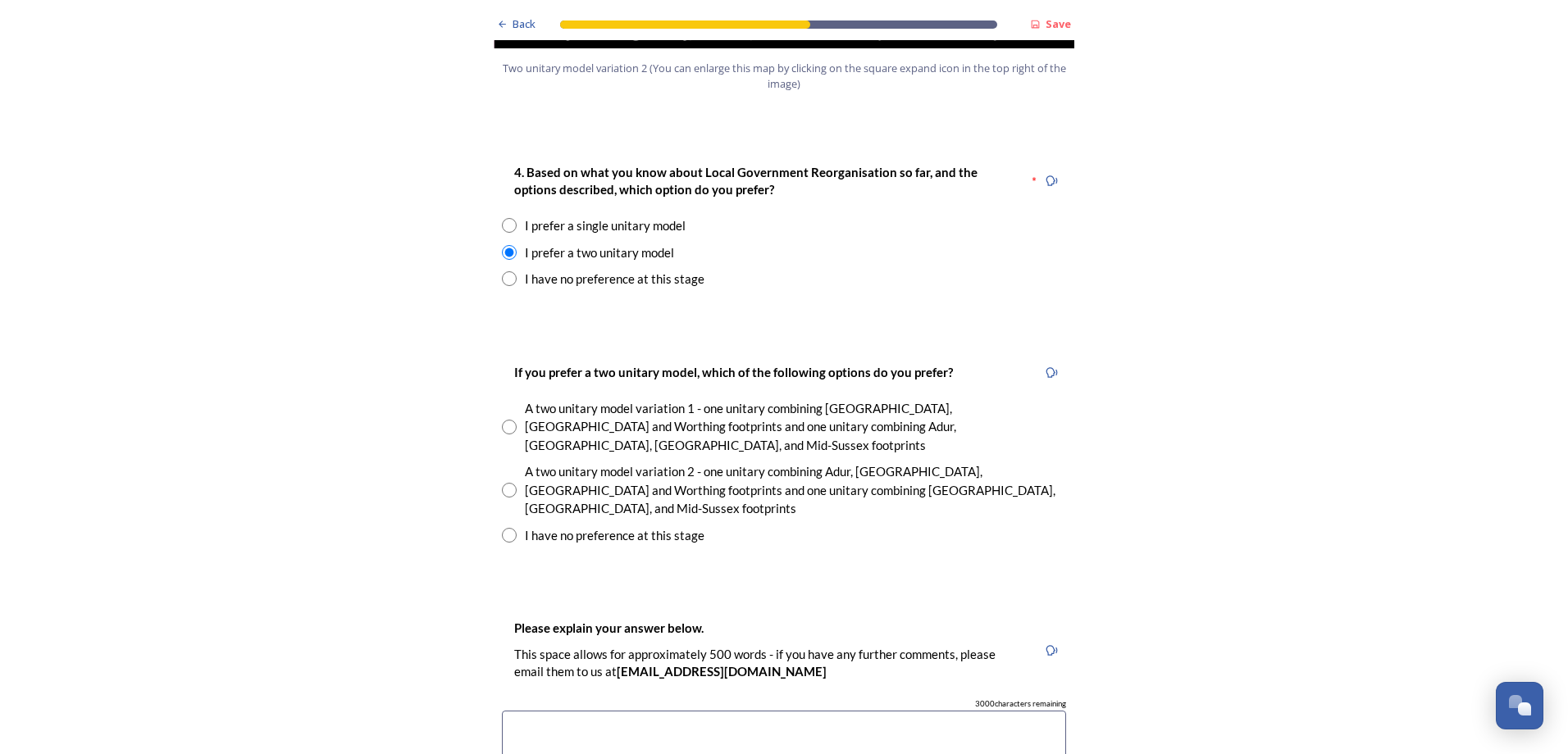 click at bounding box center [509, 427] 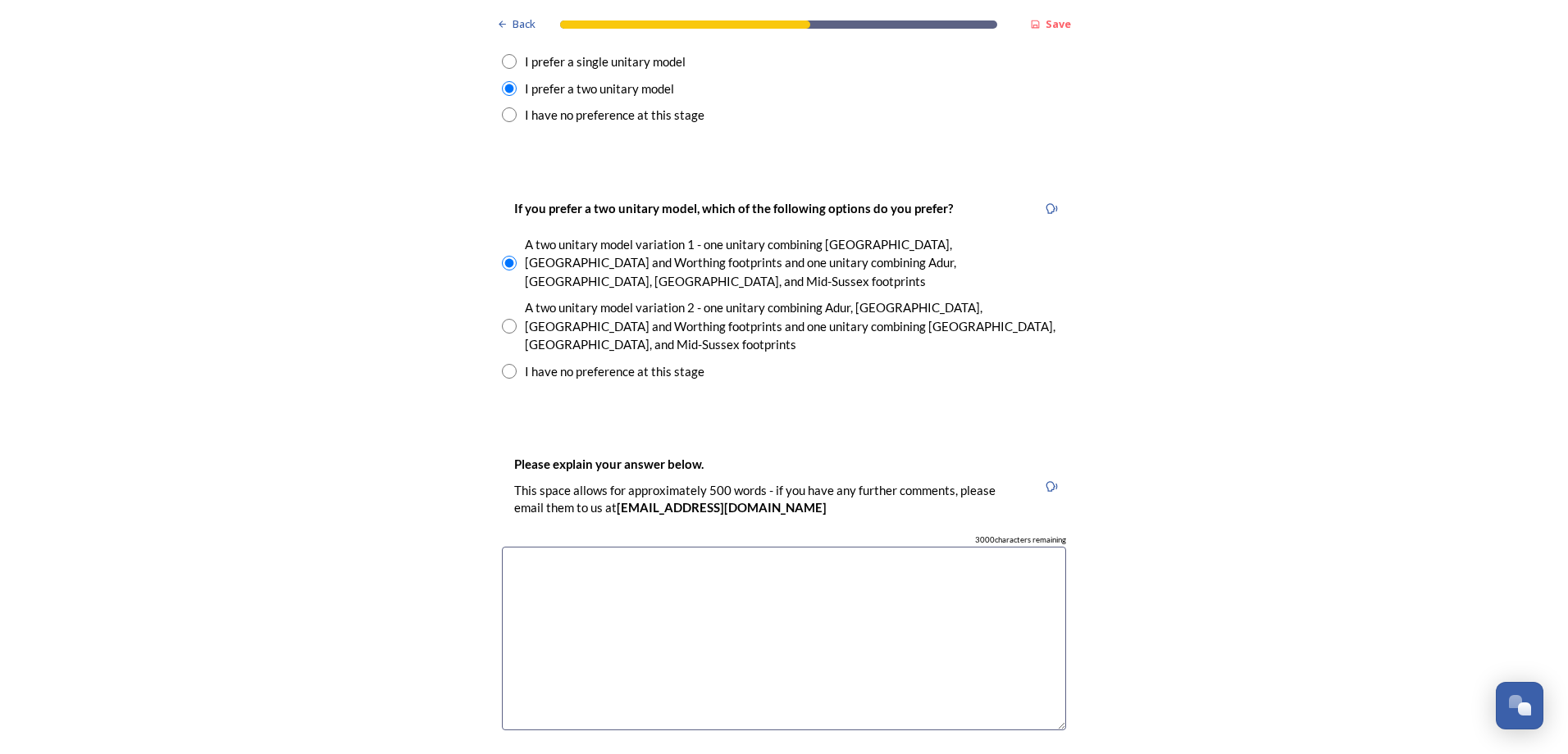 scroll, scrollTop: 2705, scrollLeft: 0, axis: vertical 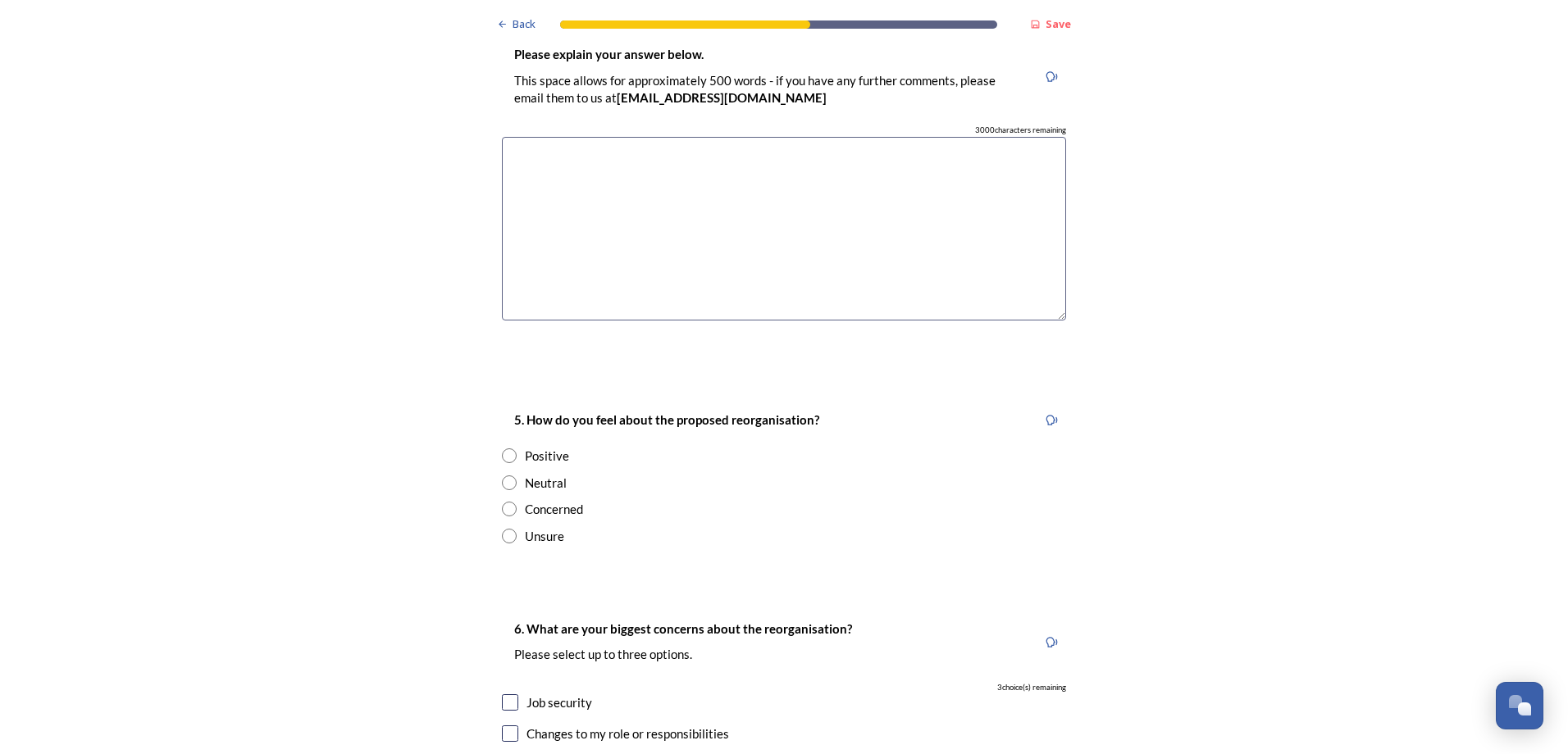 click at bounding box center [509, 483] 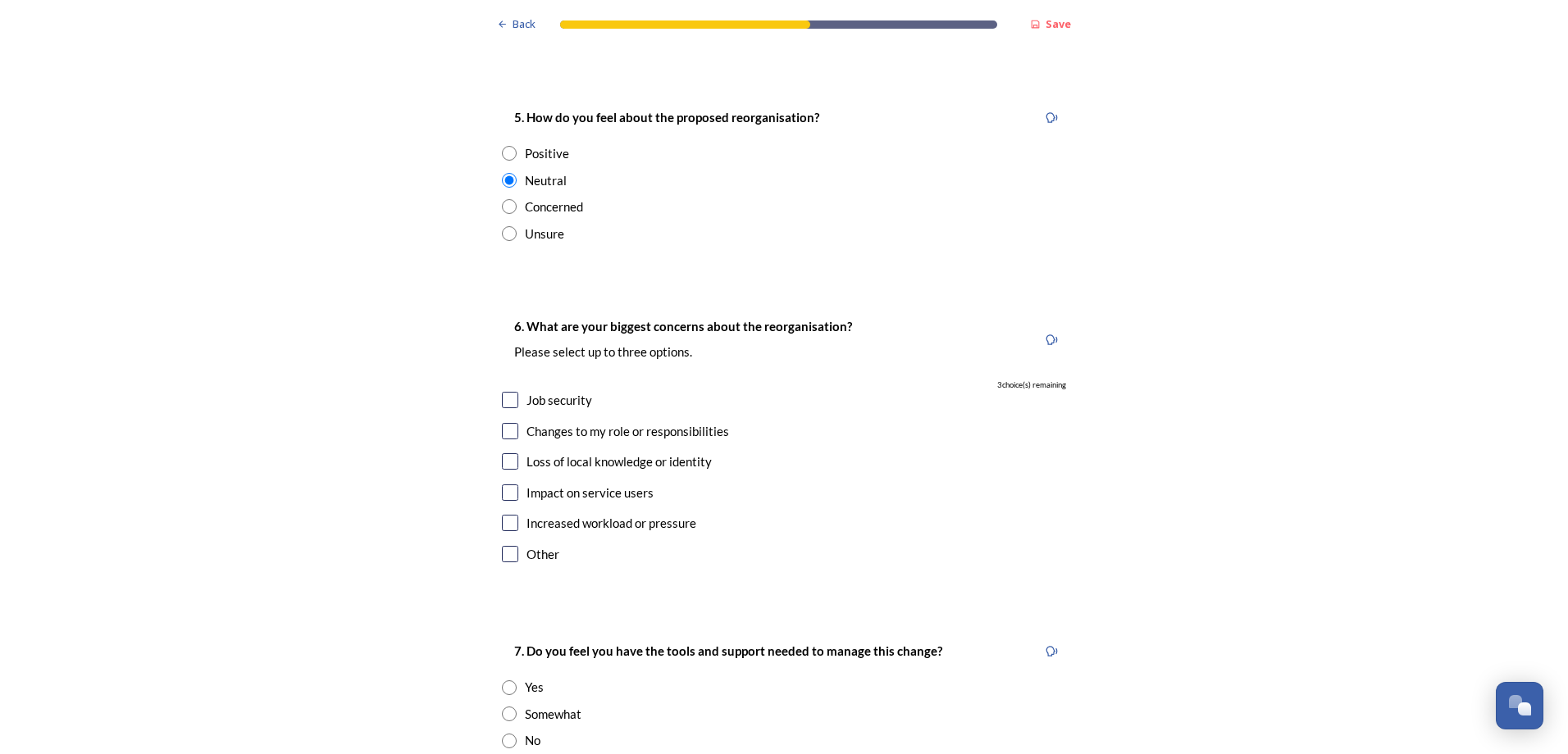 scroll, scrollTop: 3032, scrollLeft: 0, axis: vertical 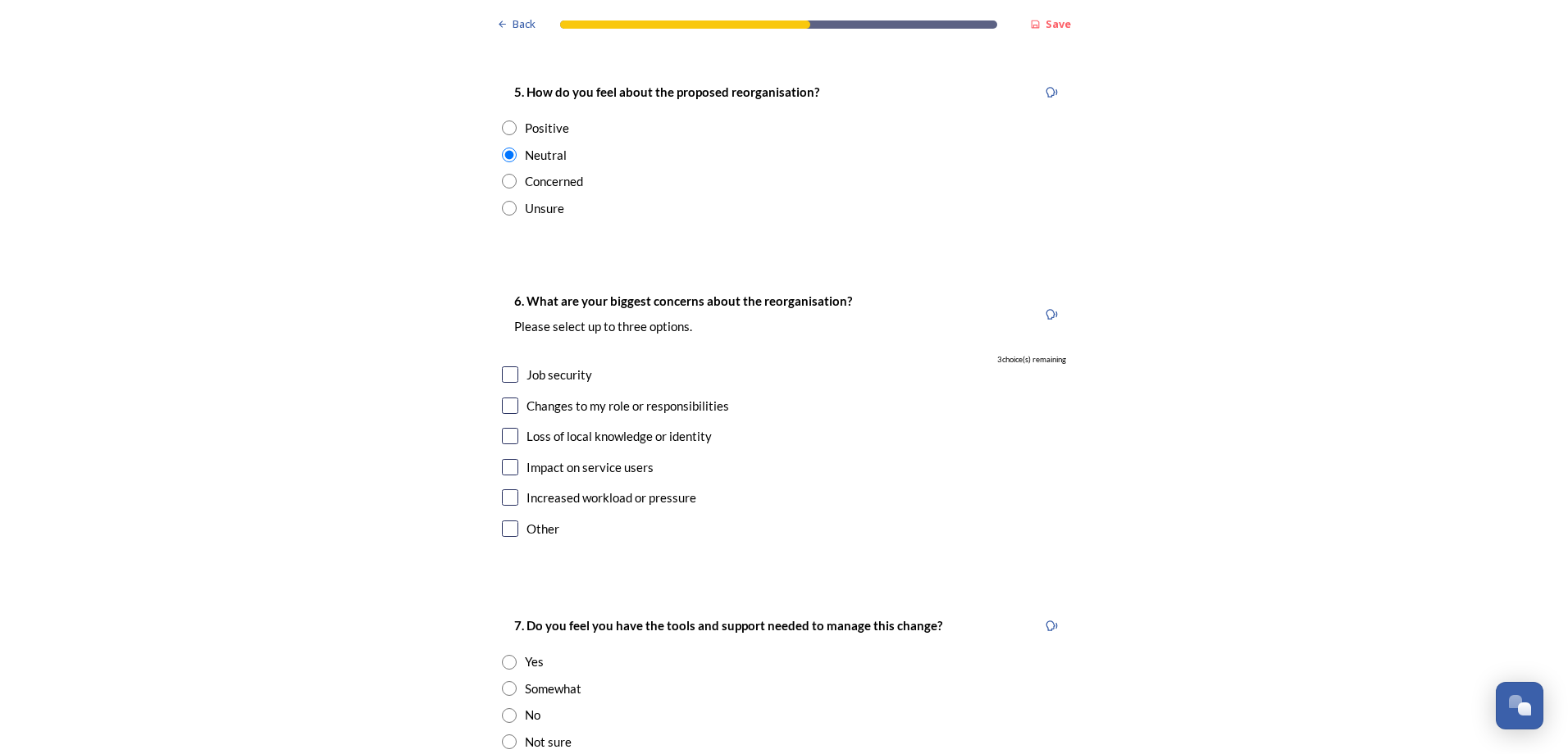 click at bounding box center (510, 375) 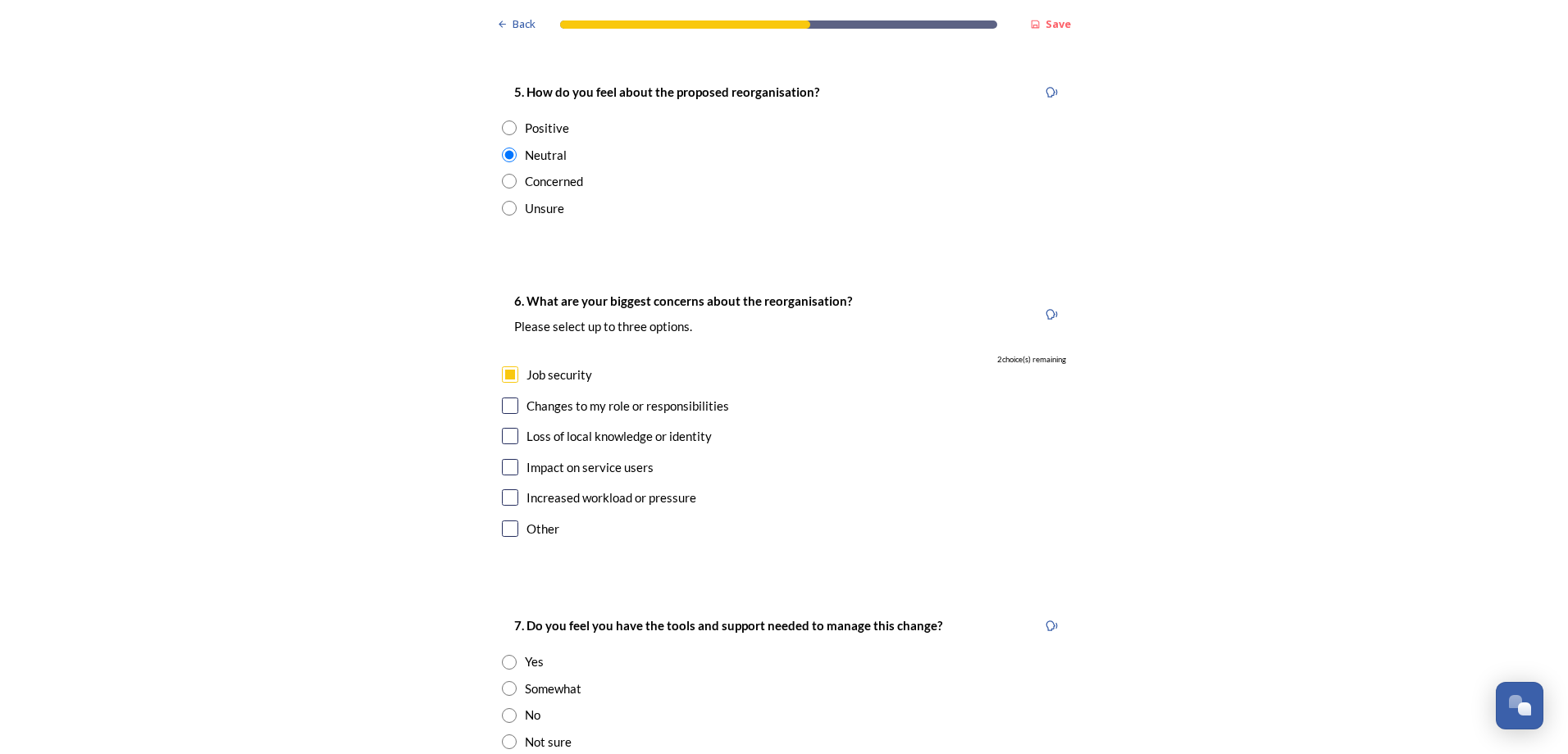 click at bounding box center (510, 467) 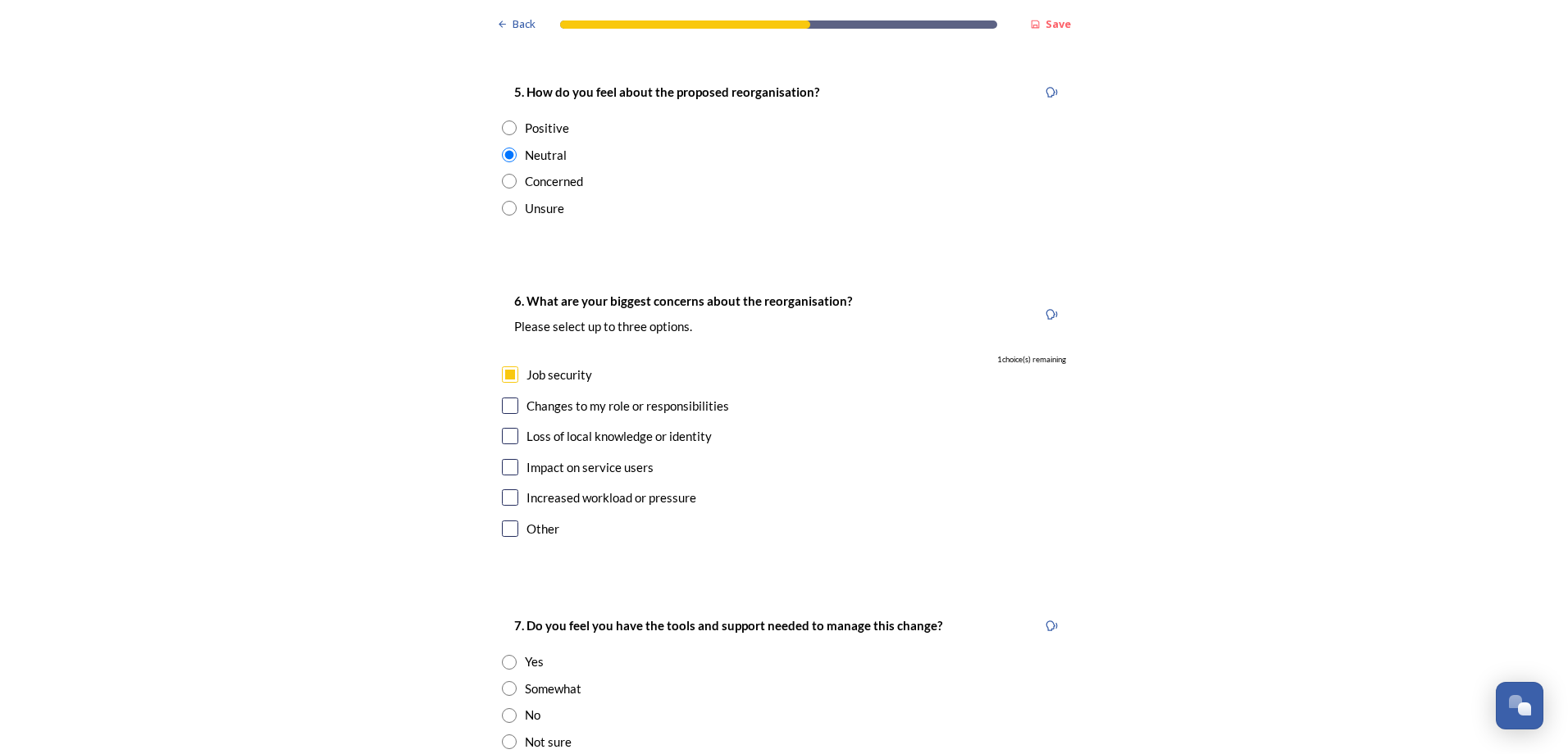 checkbox on "true" 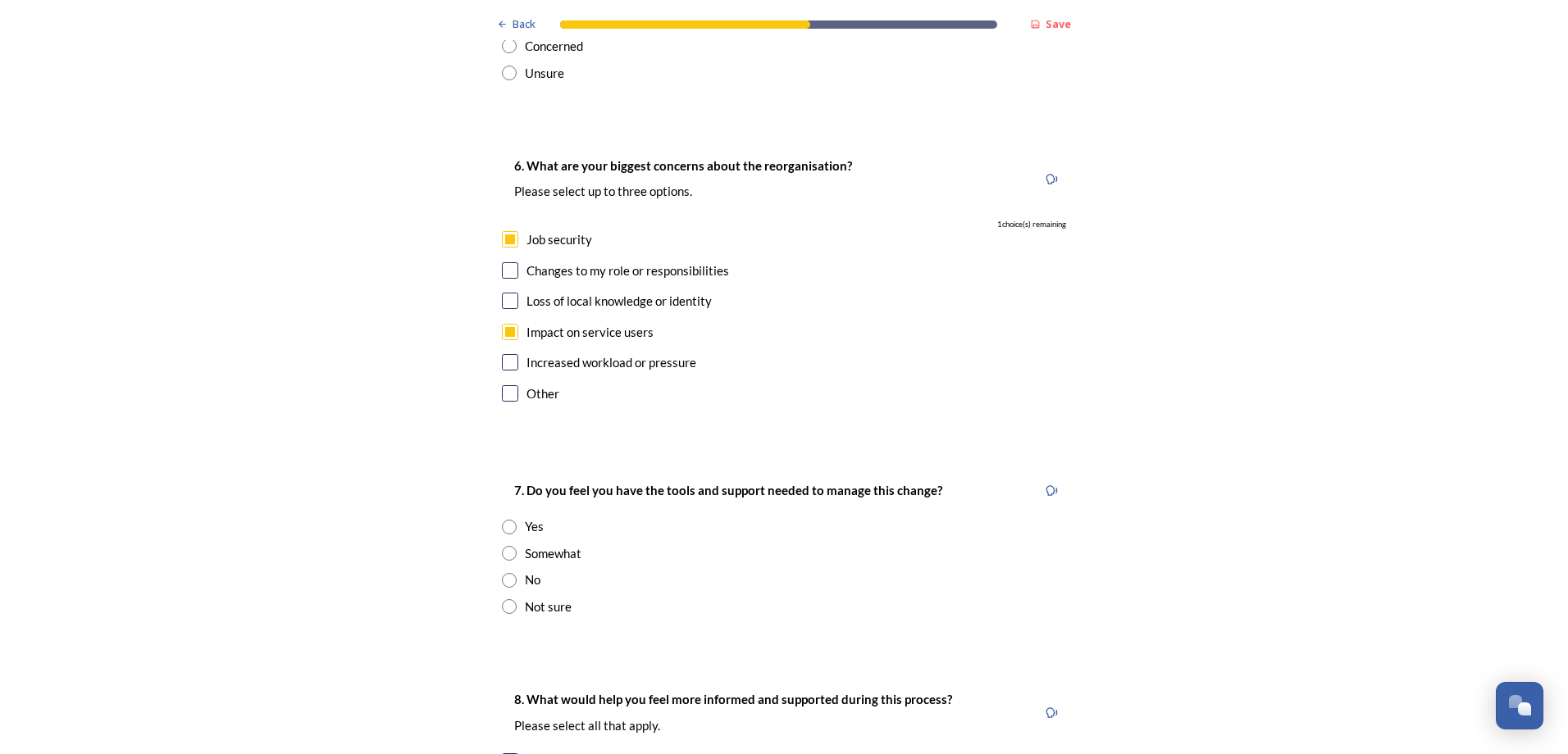 scroll, scrollTop: 3196, scrollLeft: 0, axis: vertical 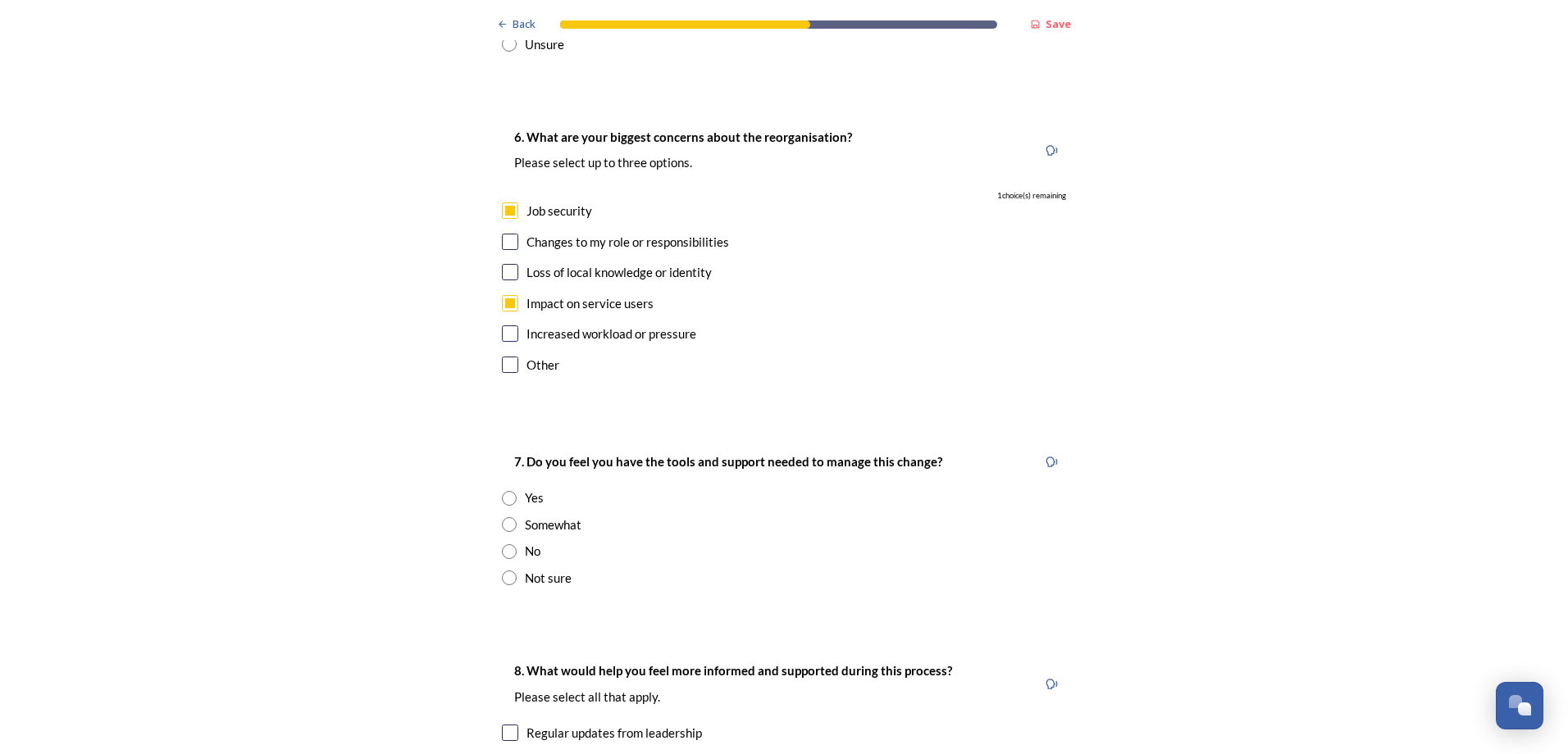 click at bounding box center (509, 578) 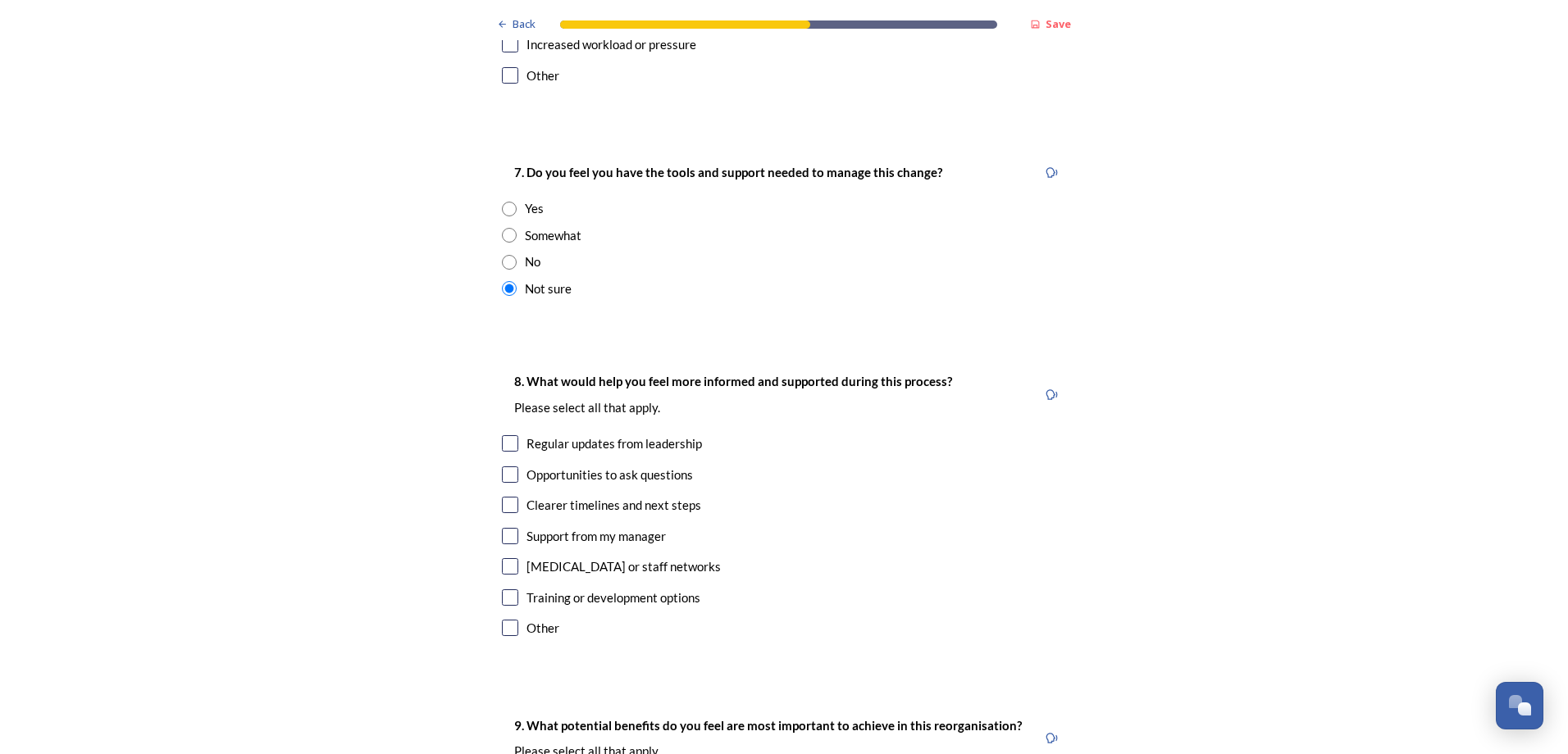 scroll, scrollTop: 3524, scrollLeft: 0, axis: vertical 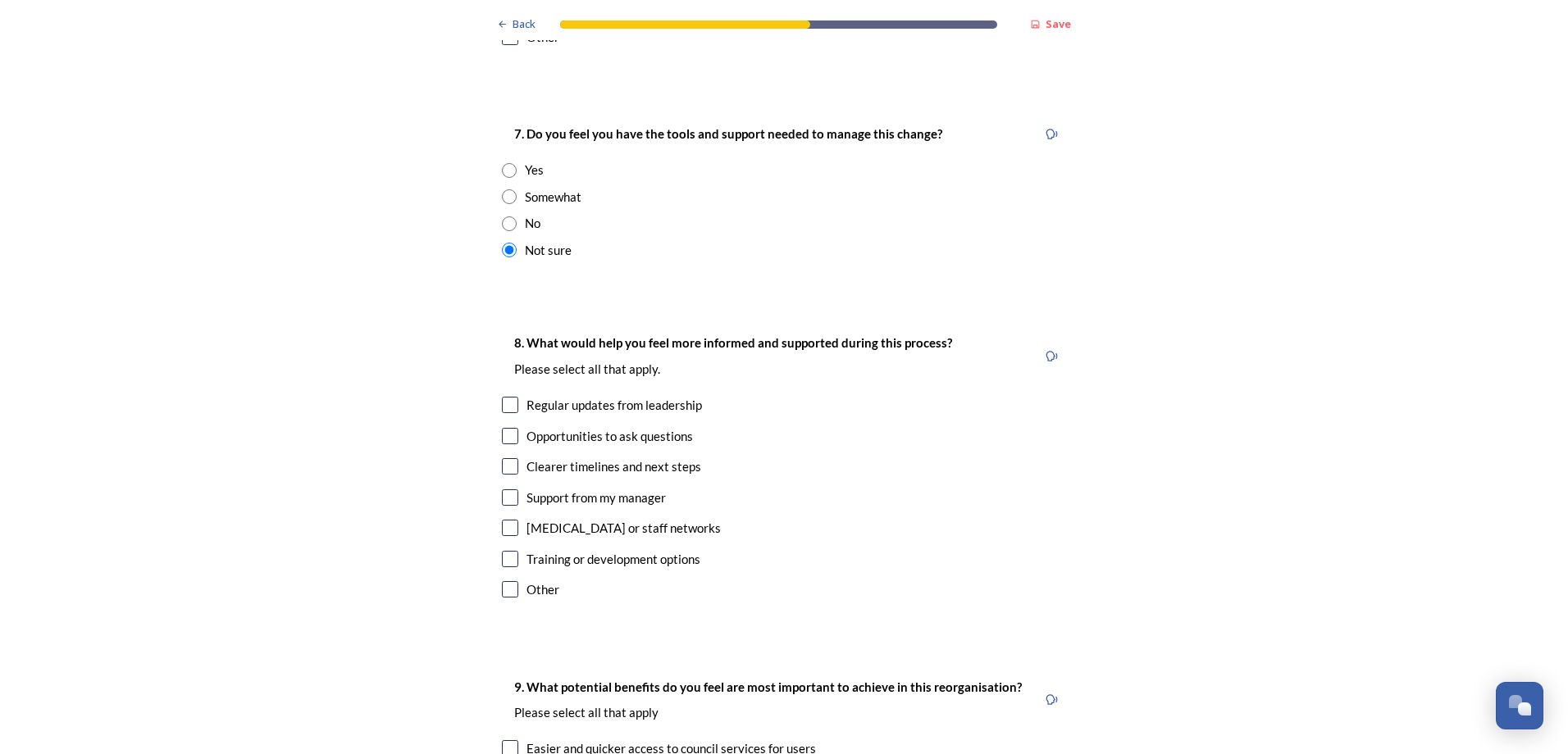 click at bounding box center (510, 405) 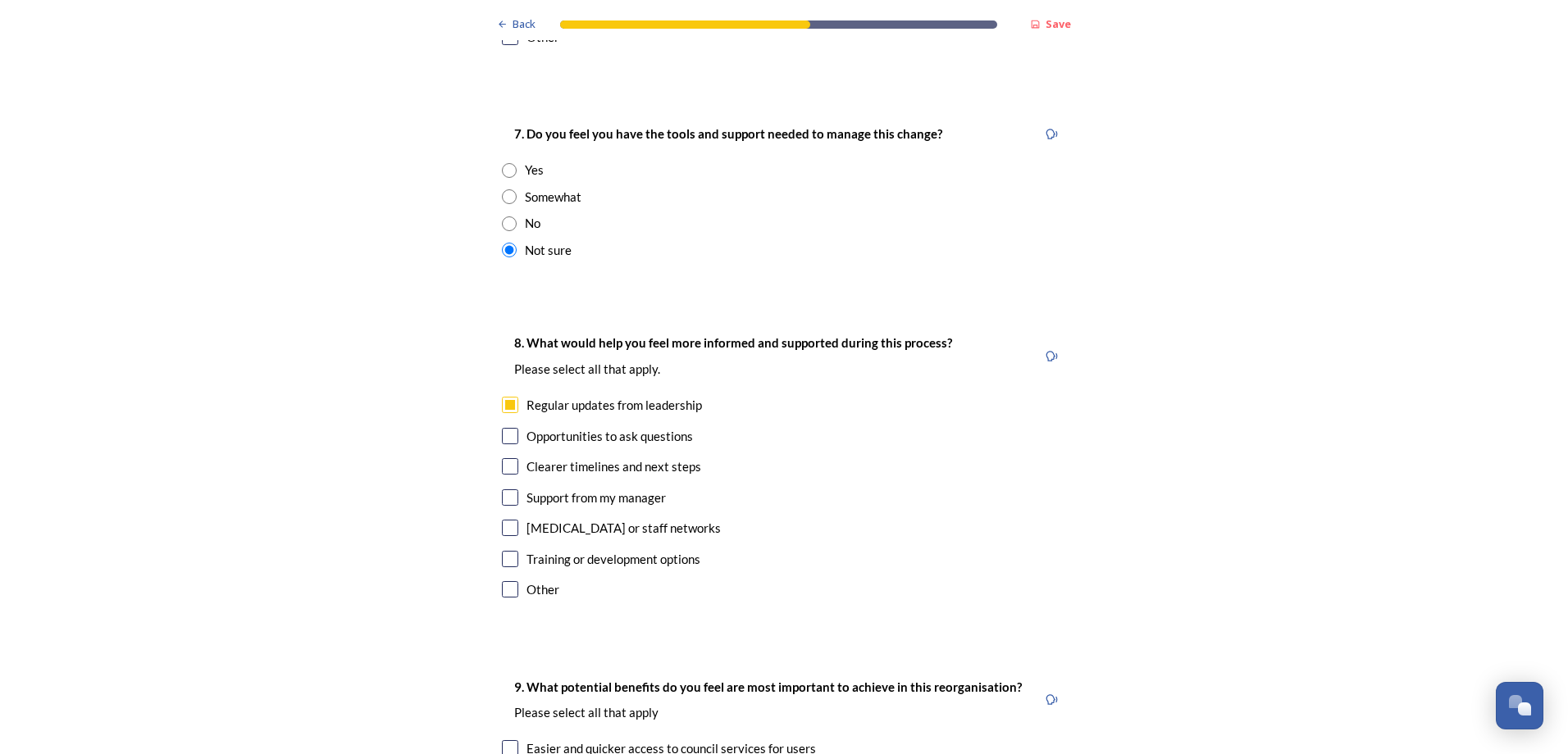 click at bounding box center (510, 405) 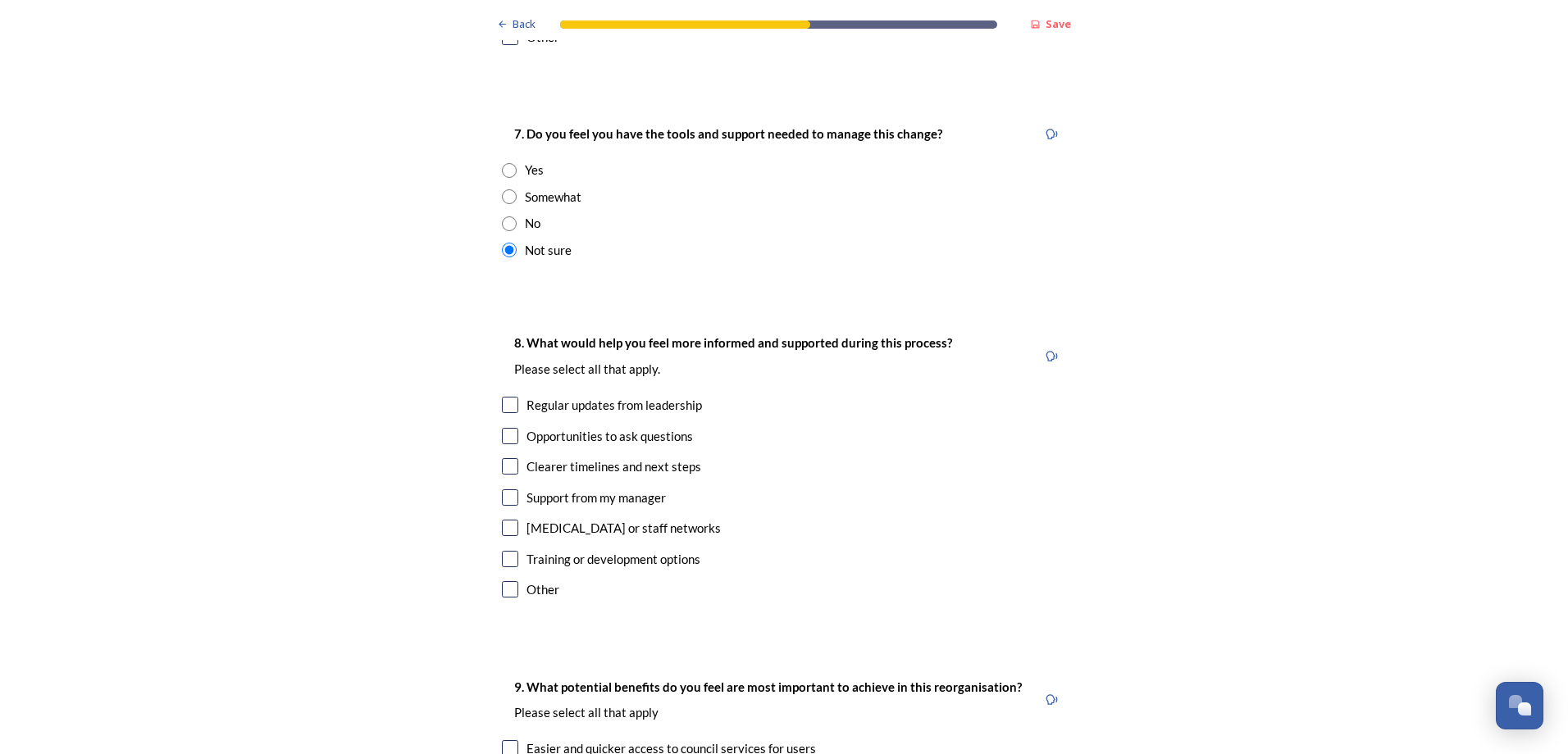 click at bounding box center [510, 405] 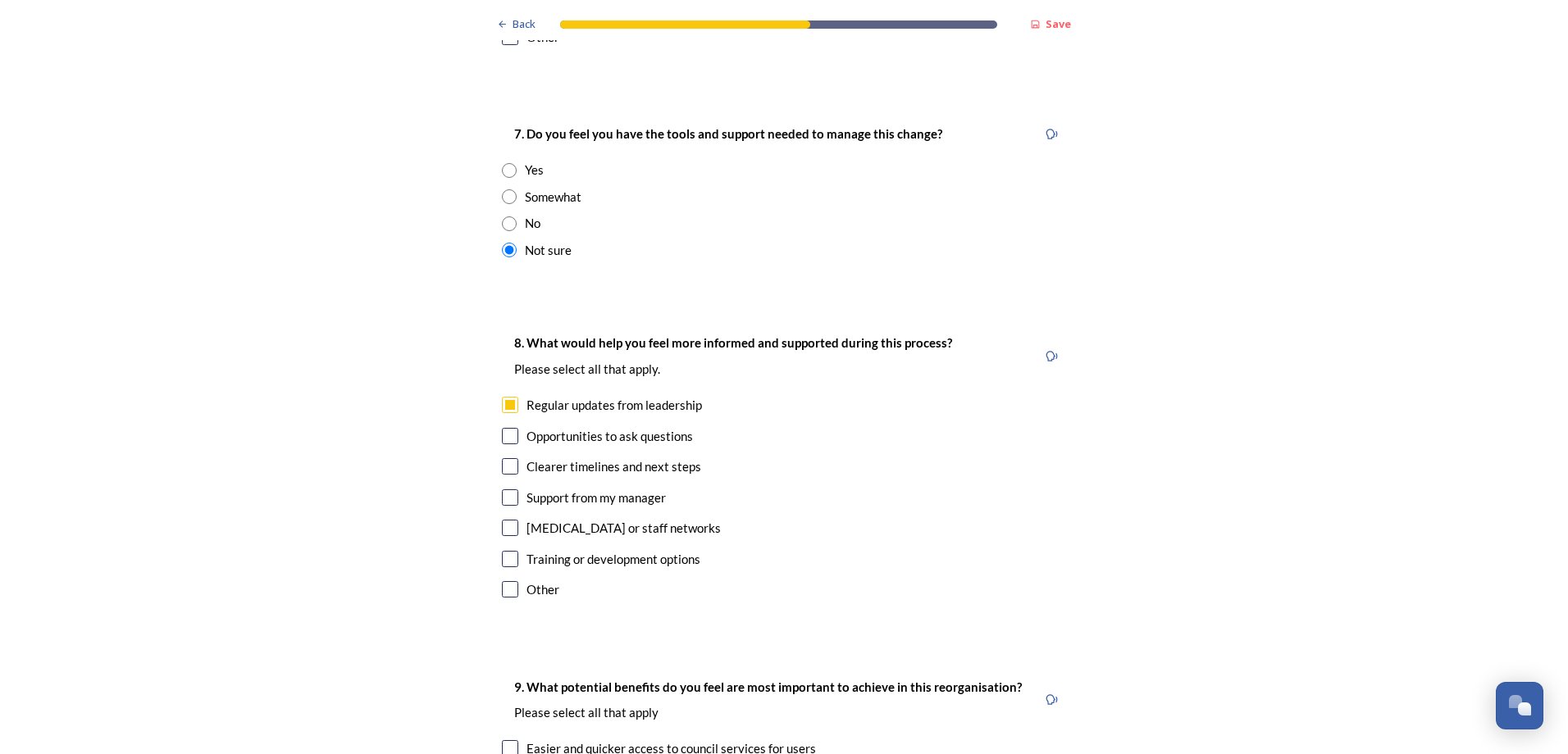 click at bounding box center [510, 466] 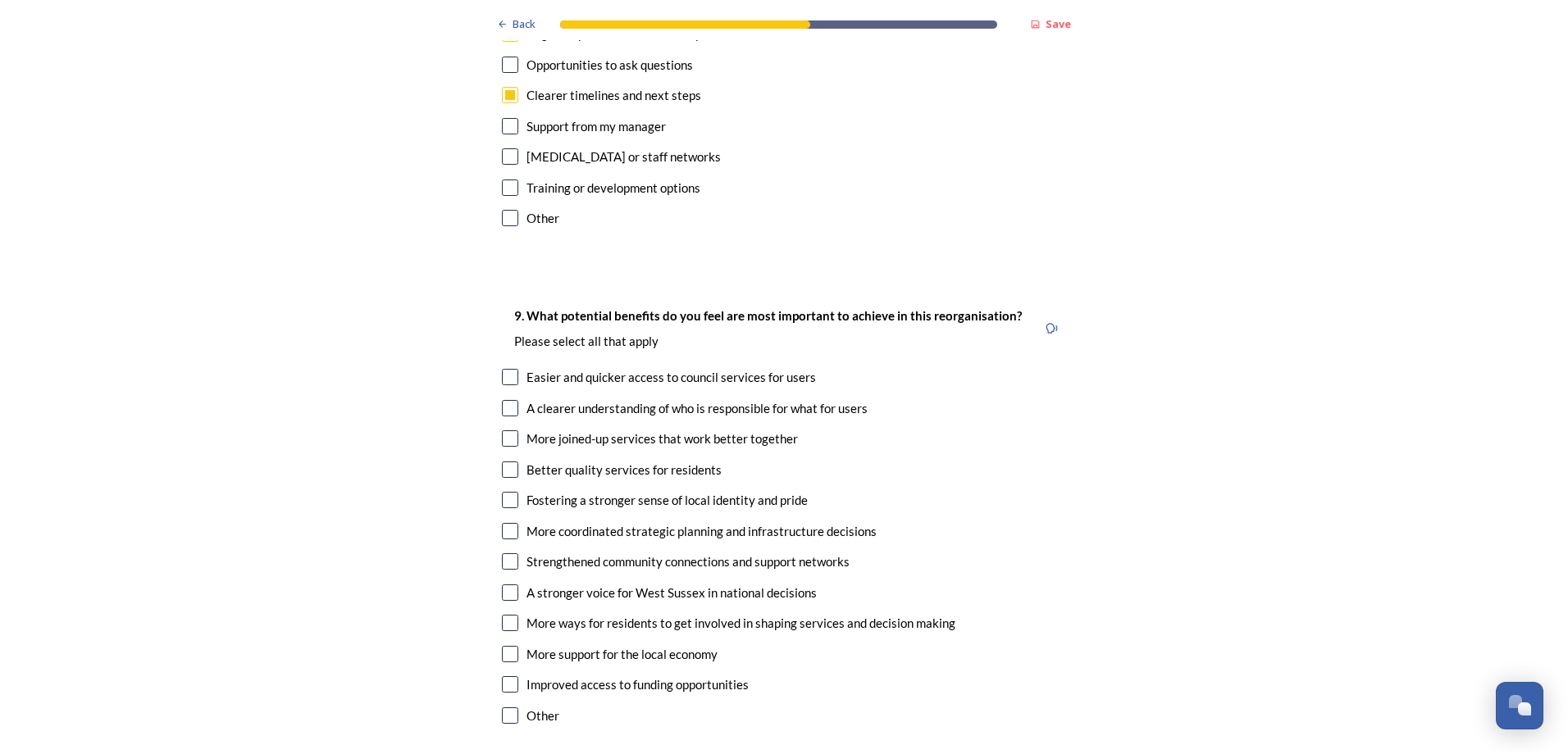 scroll, scrollTop: 3934, scrollLeft: 0, axis: vertical 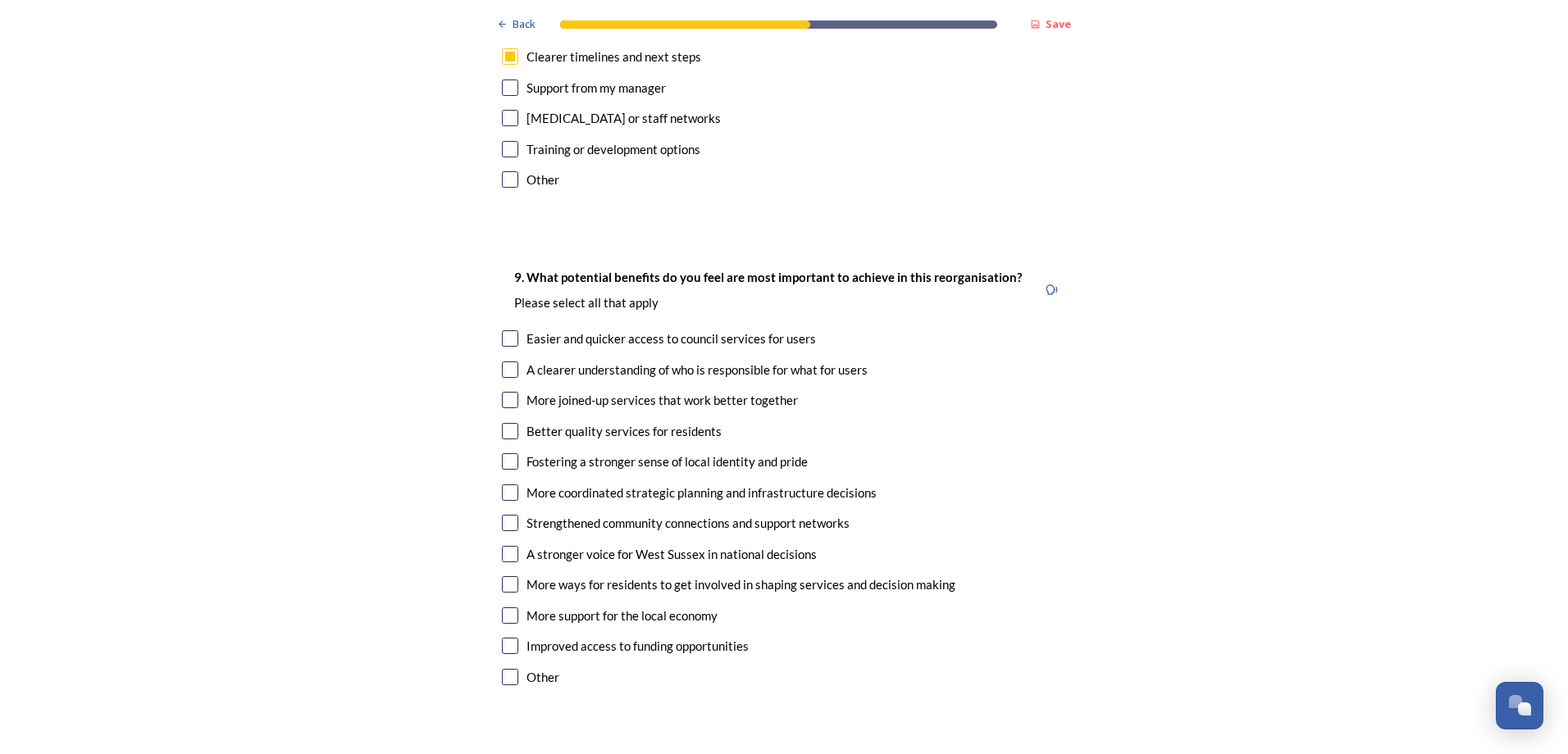 click at bounding box center [510, 400] 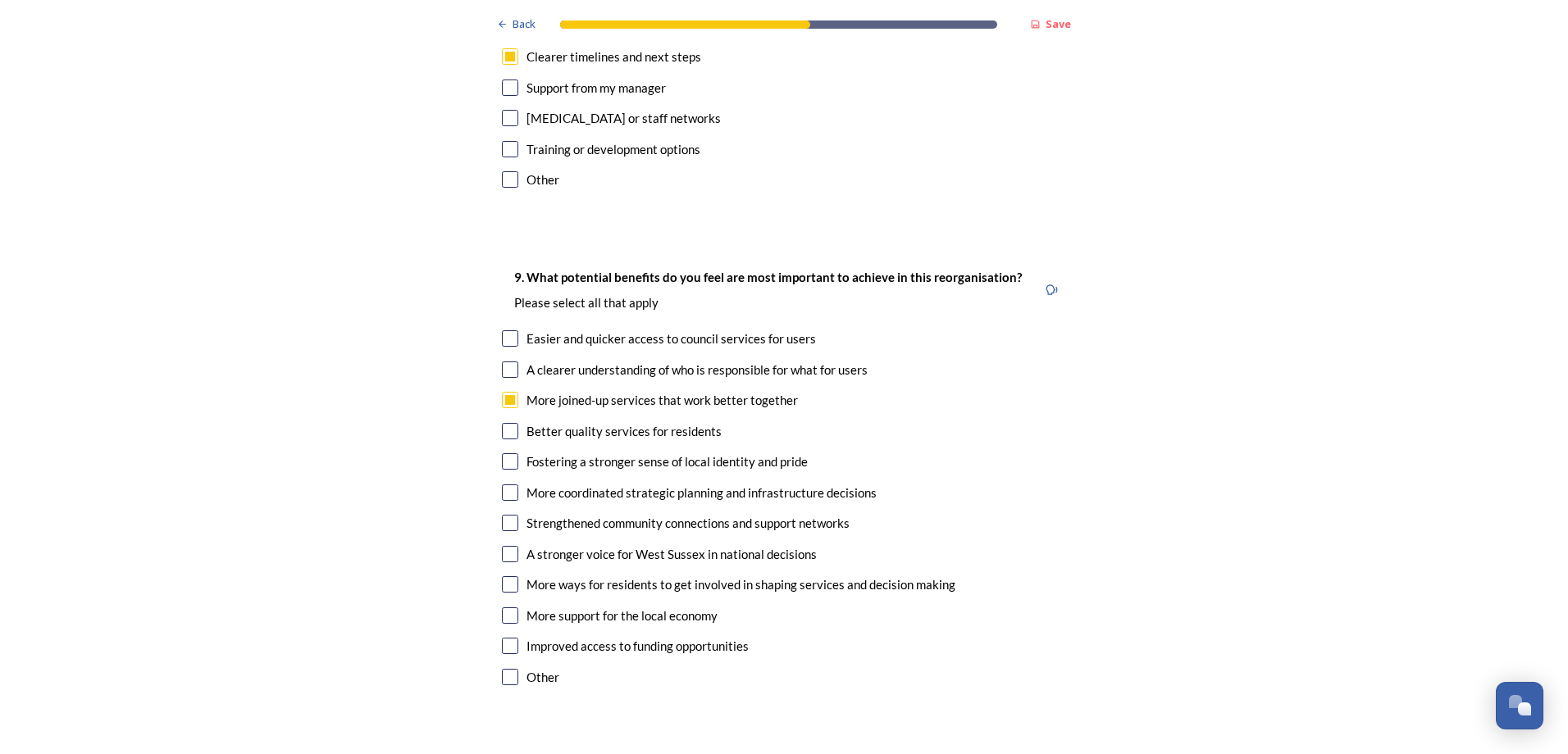 click at bounding box center [510, 493] 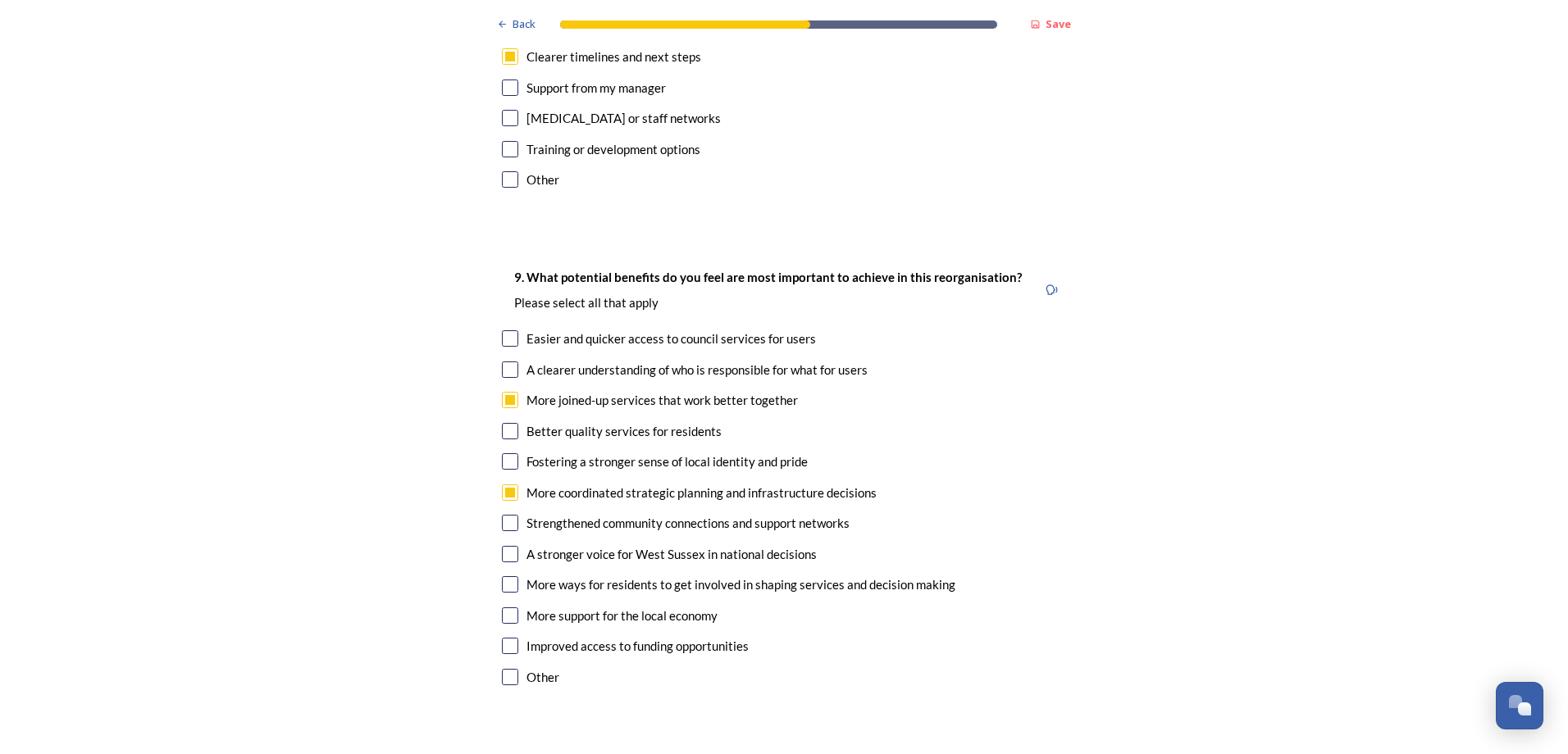 click on "9. What potential benefits do you feel are most important to achieve in this reorganisation? ﻿Please select all that apply Easier and quicker access to council services for users A clearer understanding of who is responsible for what for users More joined-up services that work better together Better quality services for residents Fostering a stronger sense of local identity and pride More coordinated strategic planning and infrastructure decisions  Strengthened community connections and support networks A stronger voice for [GEOGRAPHIC_DATA] in national decisions More ways for residents to get involved in shaping services and decision making More support for the local economy Improved access to funding opportunities Other" at bounding box center [784, 479] 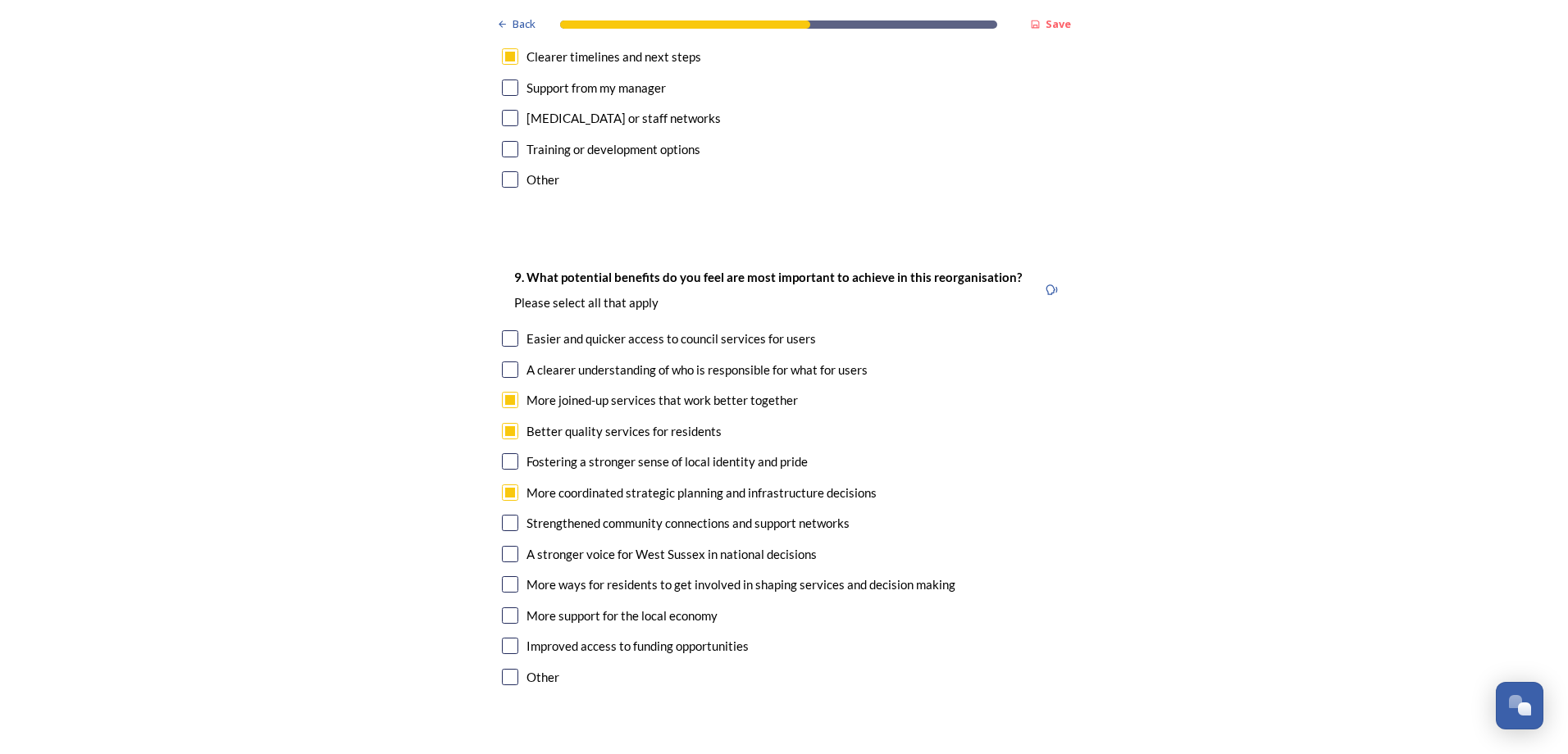 click at bounding box center (510, 461) 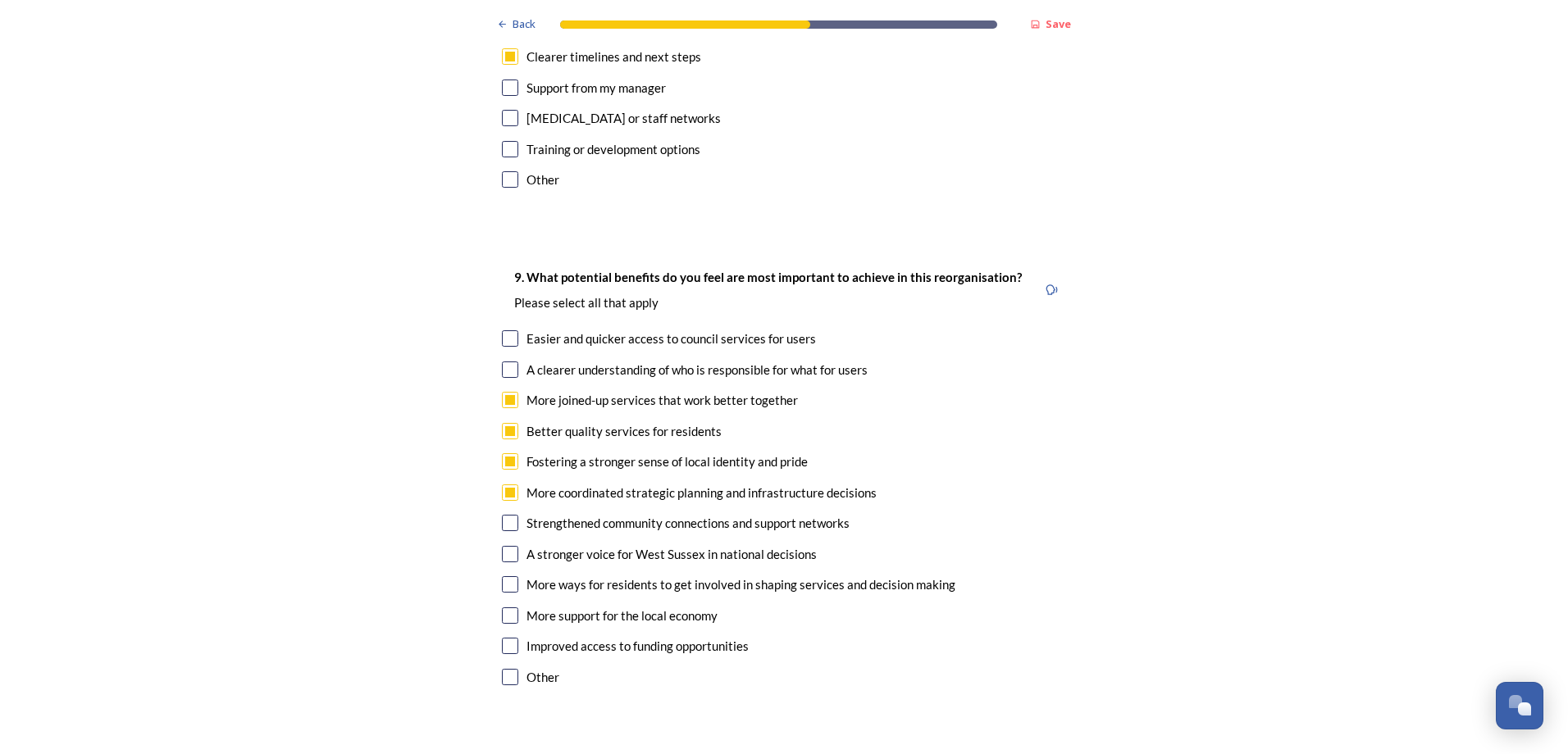 click at bounding box center (510, 370) 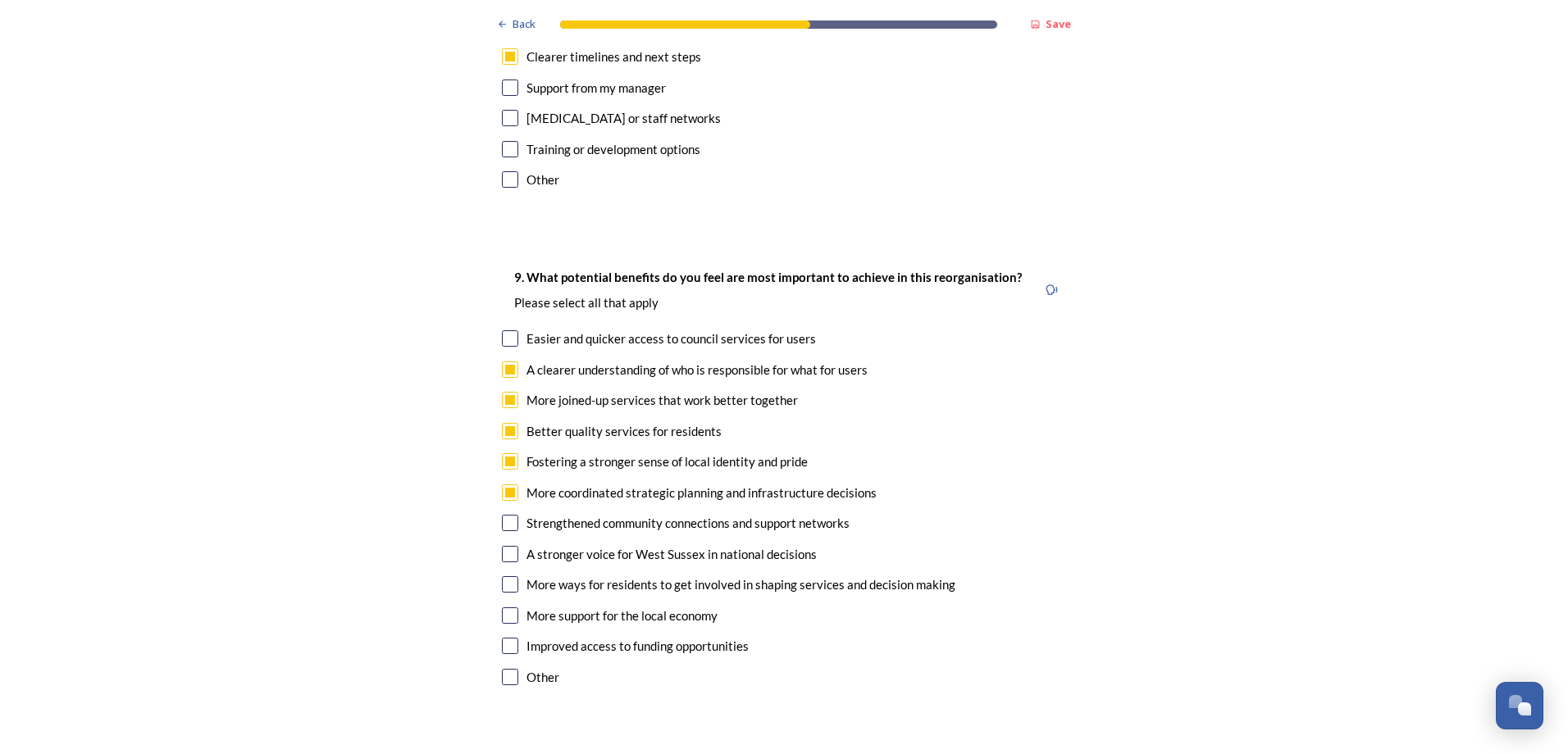 click at bounding box center (510, 338) 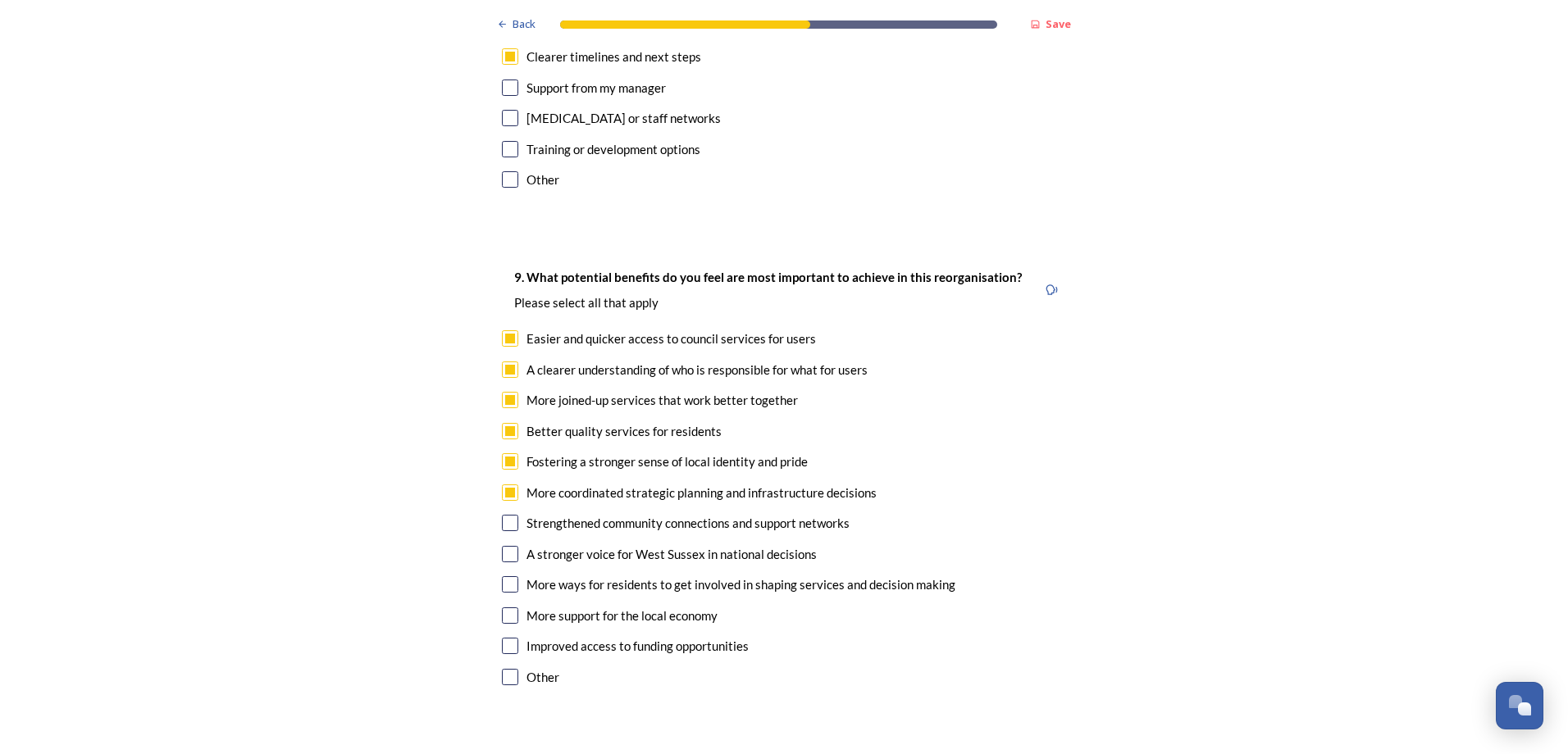 click at bounding box center [510, 523] 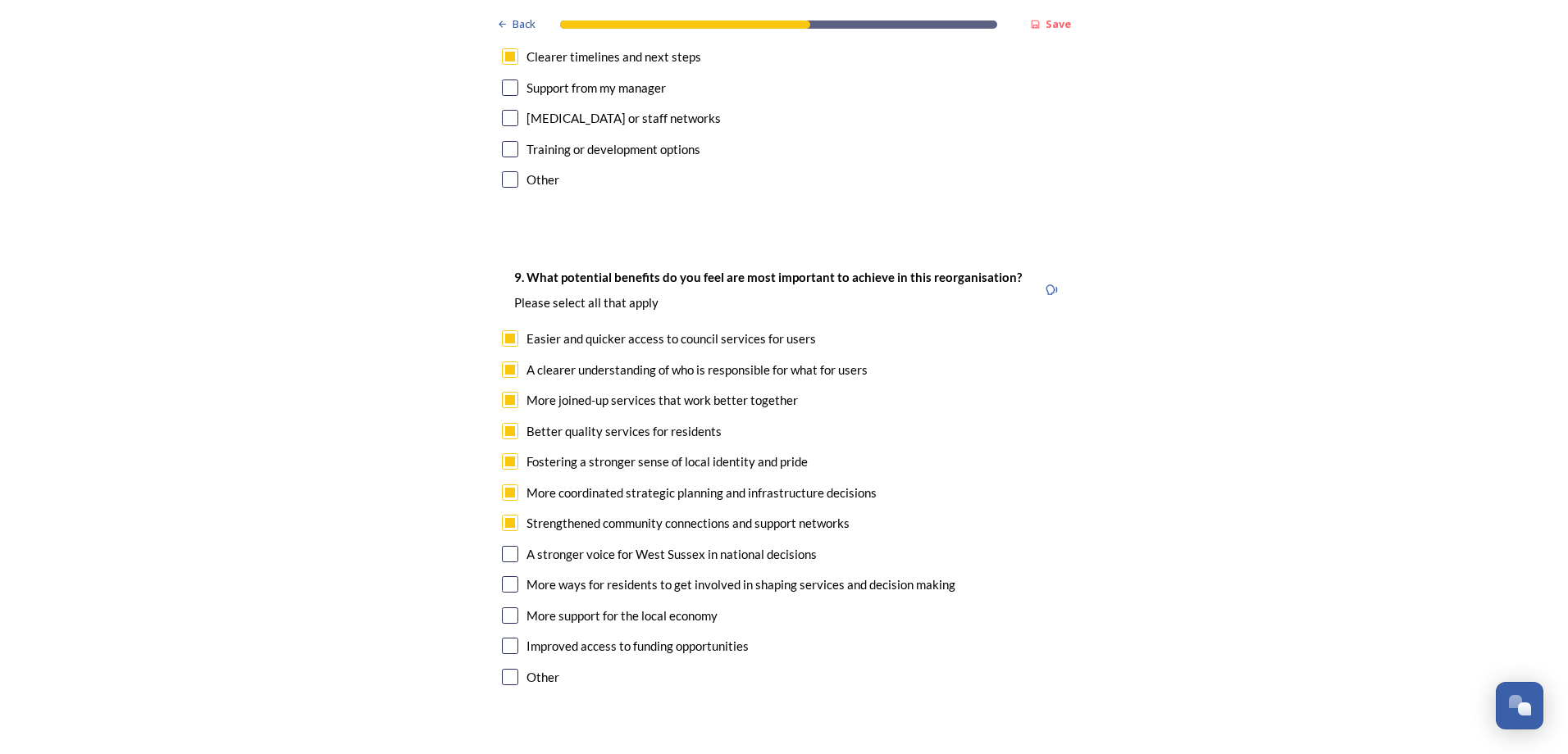 click at bounding box center [510, 554] 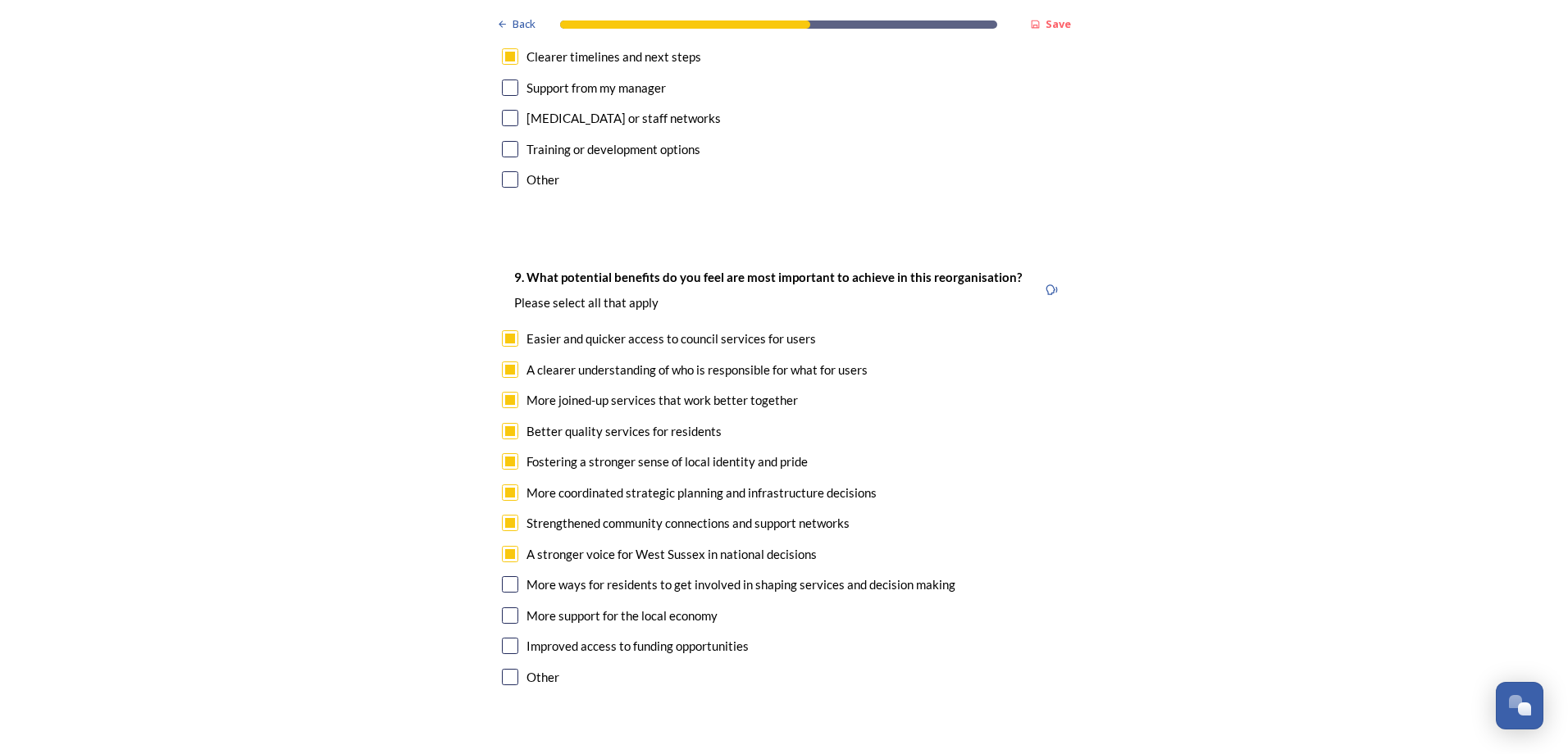 click at bounding box center (510, 584) 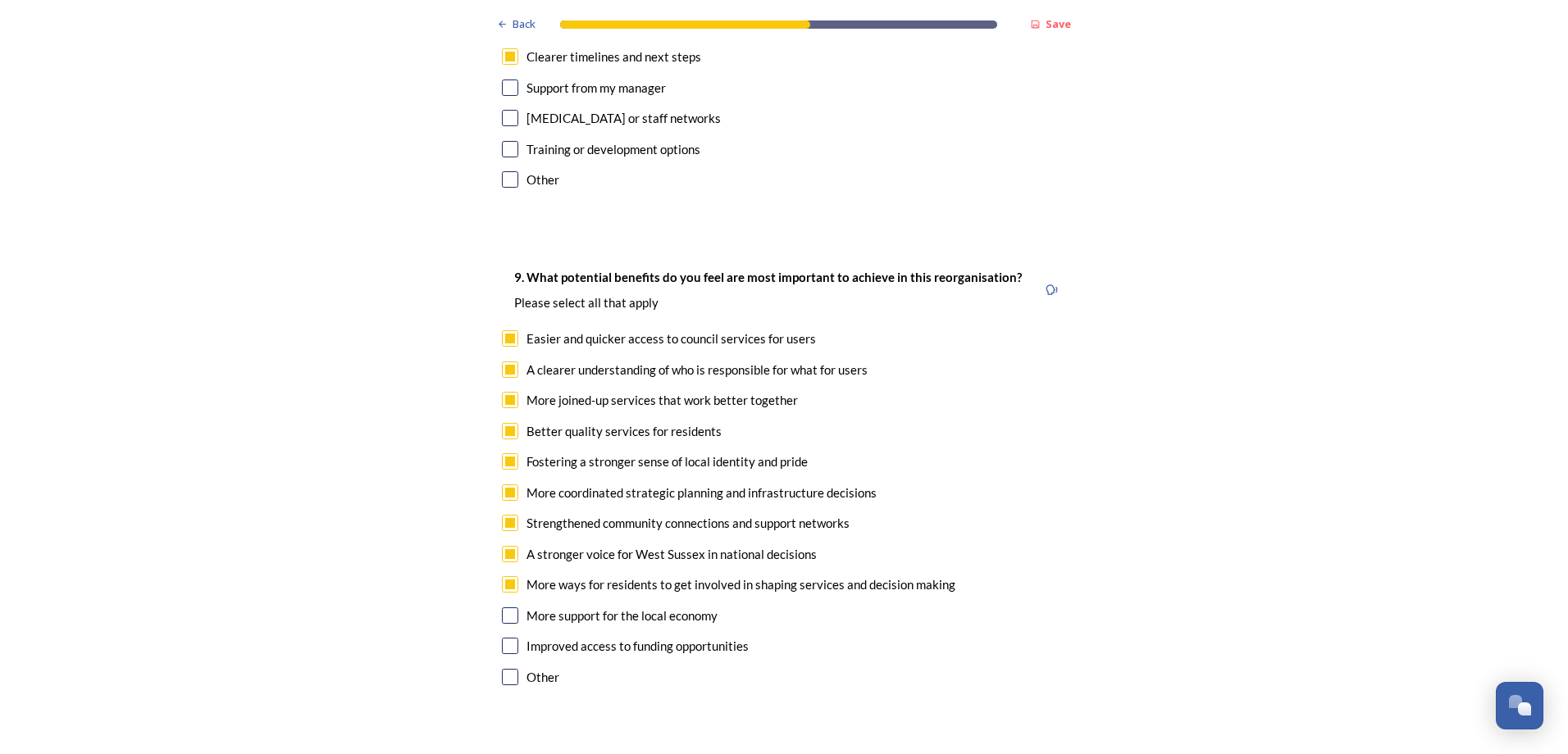 click at bounding box center [510, 615] 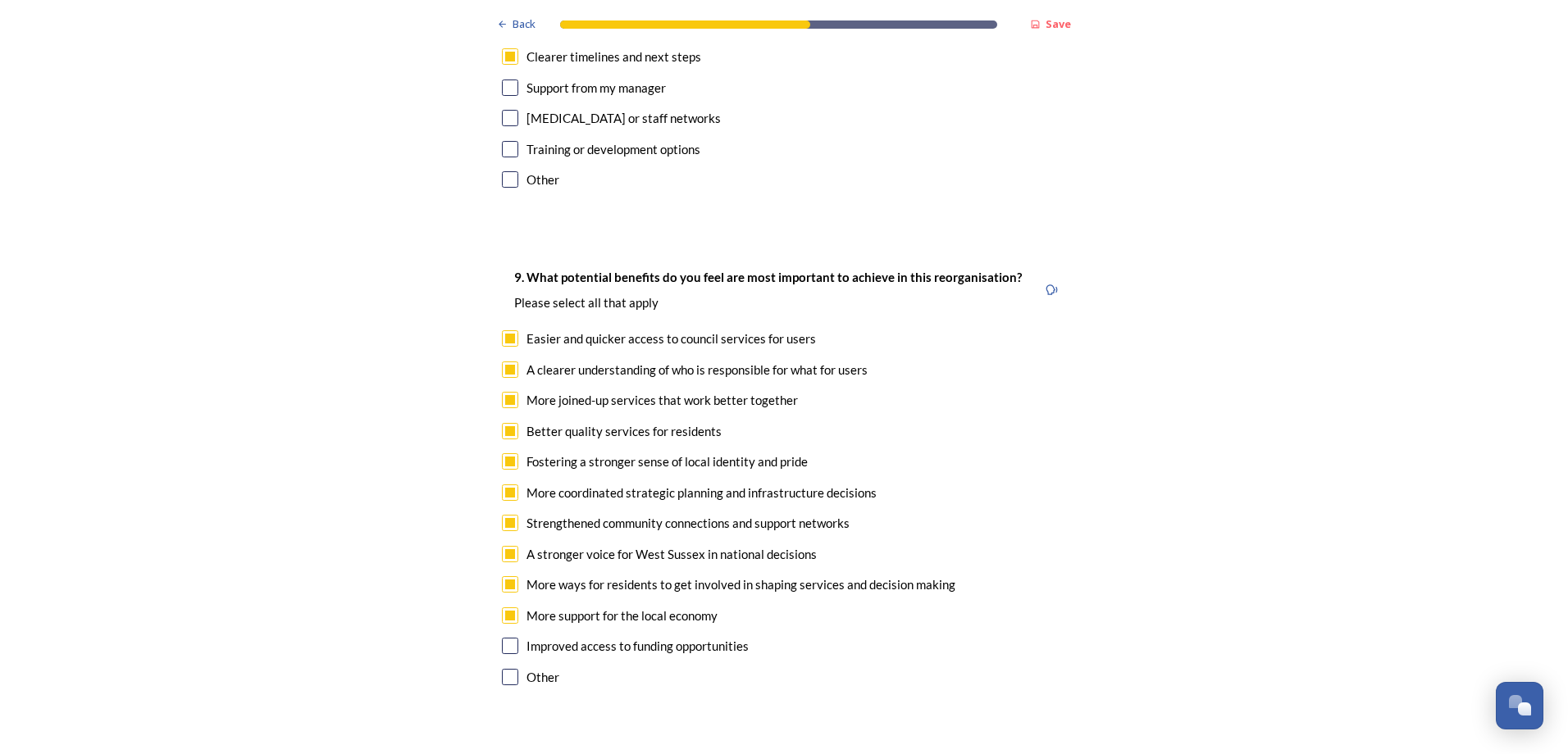 click at bounding box center [510, 646] 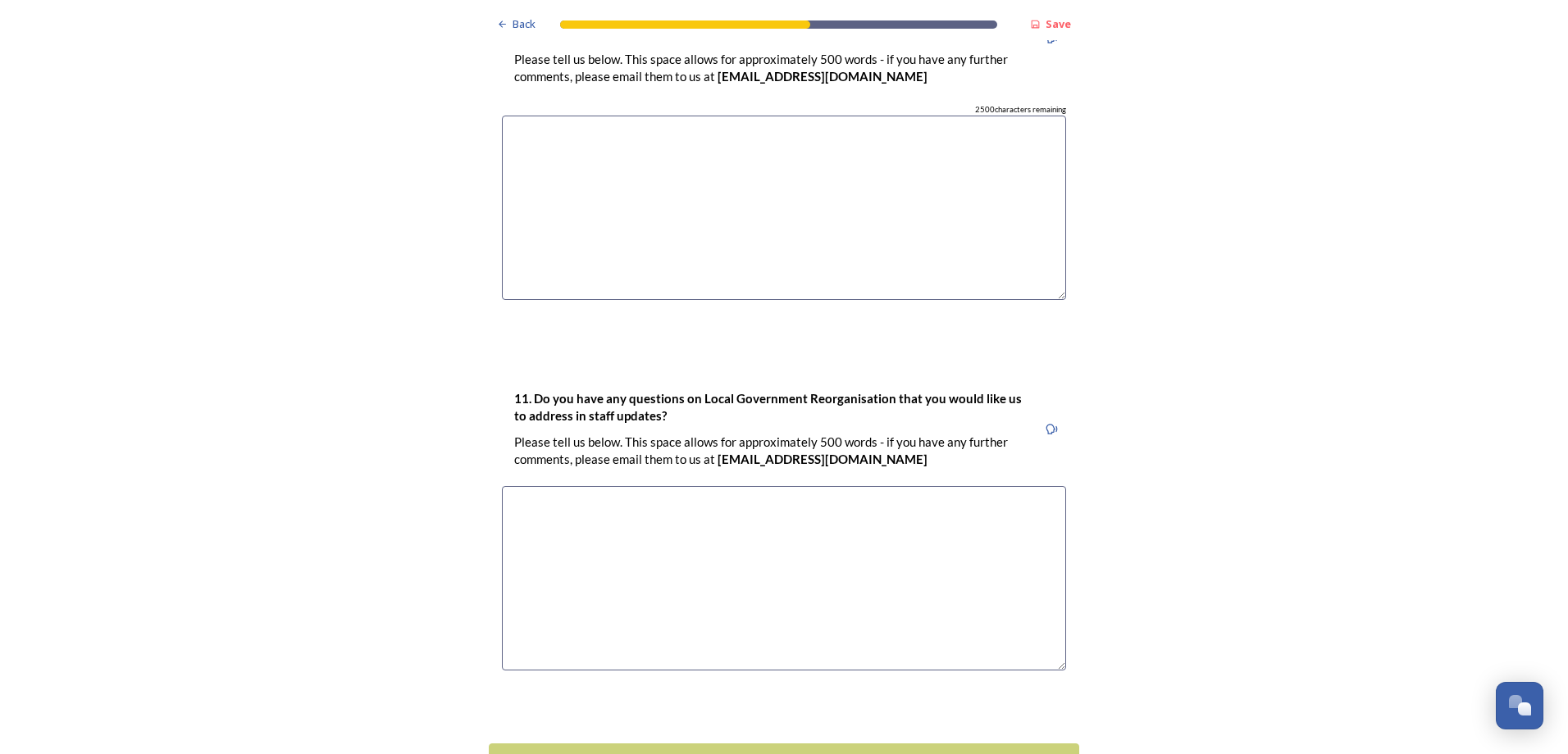 scroll, scrollTop: 4749, scrollLeft: 0, axis: vertical 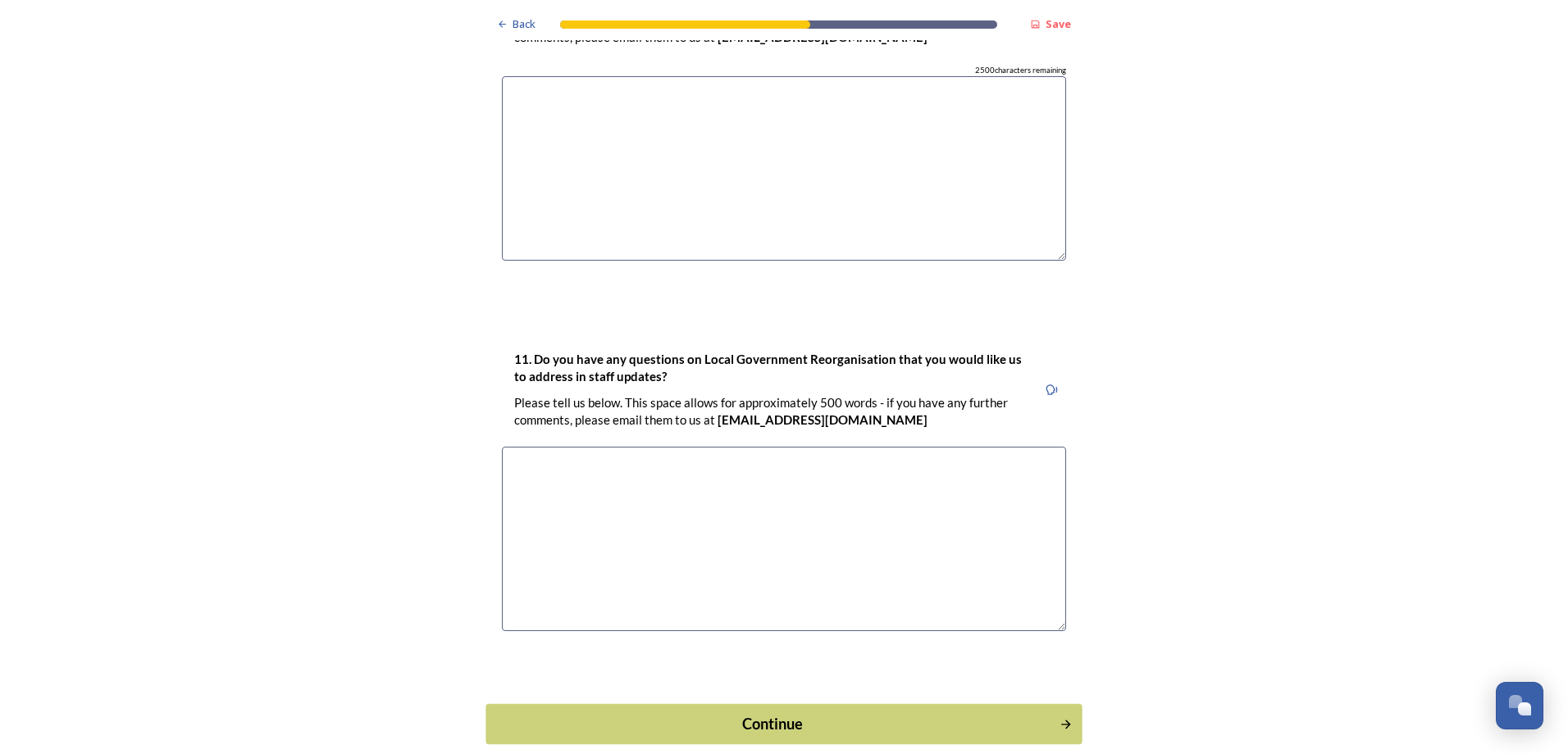 click on "Continue" at bounding box center (773, 723) 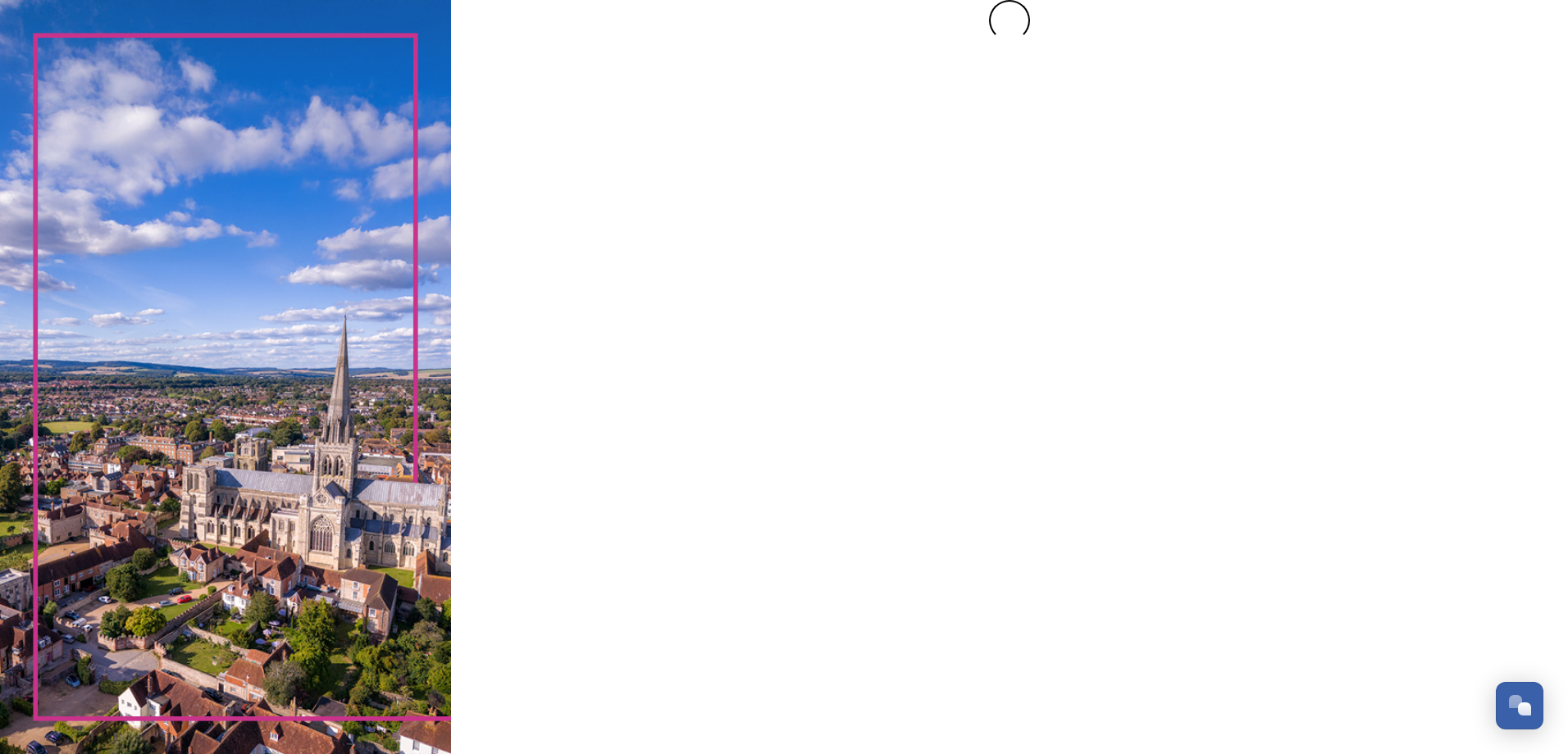 scroll, scrollTop: 0, scrollLeft: 0, axis: both 